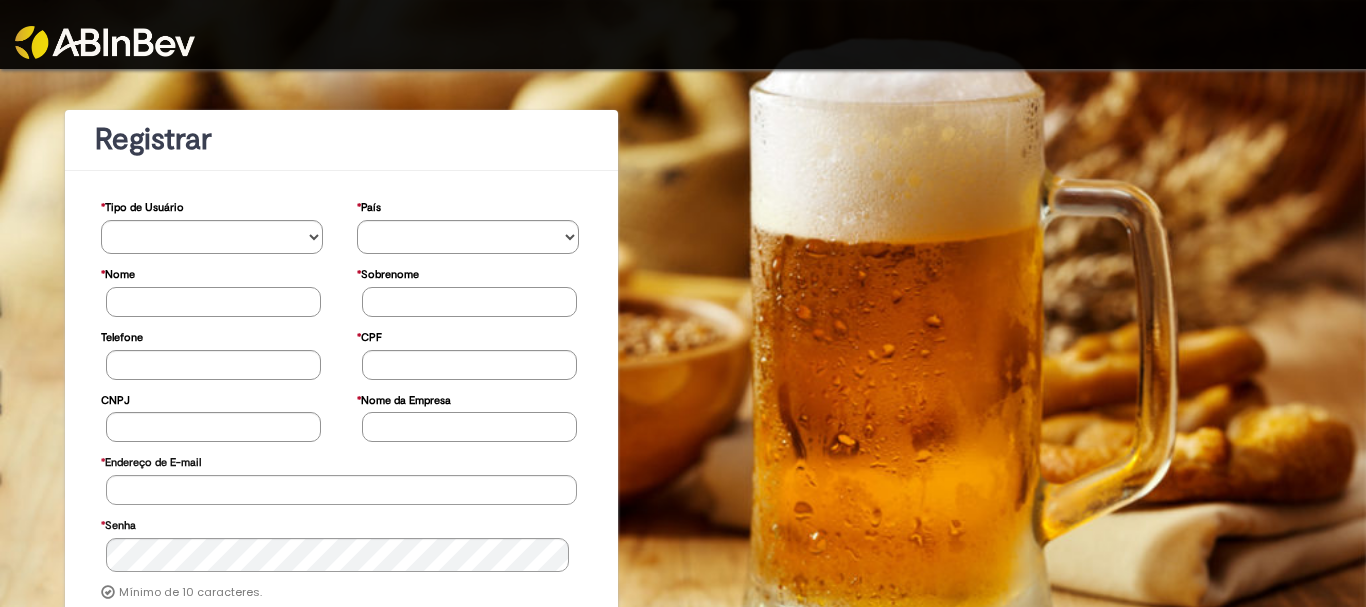 scroll, scrollTop: 0, scrollLeft: 0, axis: both 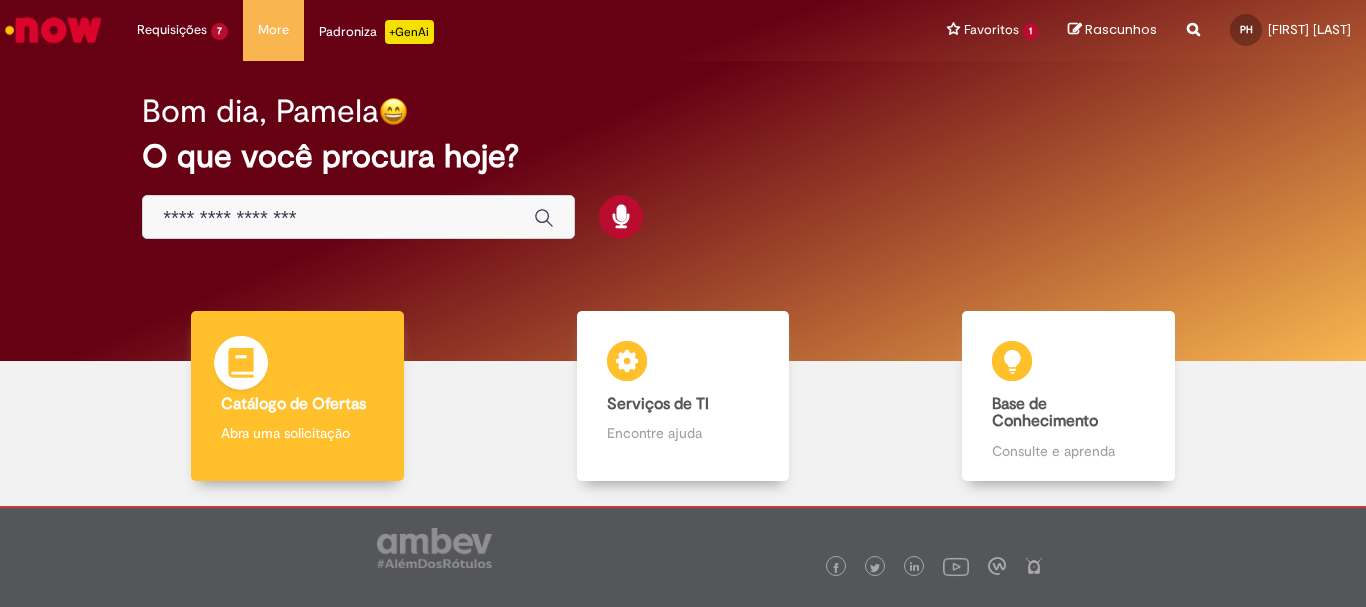 click on "Catálogo de Ofertas
Catálogo de Ofertas
Abra uma solicitação" at bounding box center [297, 396] 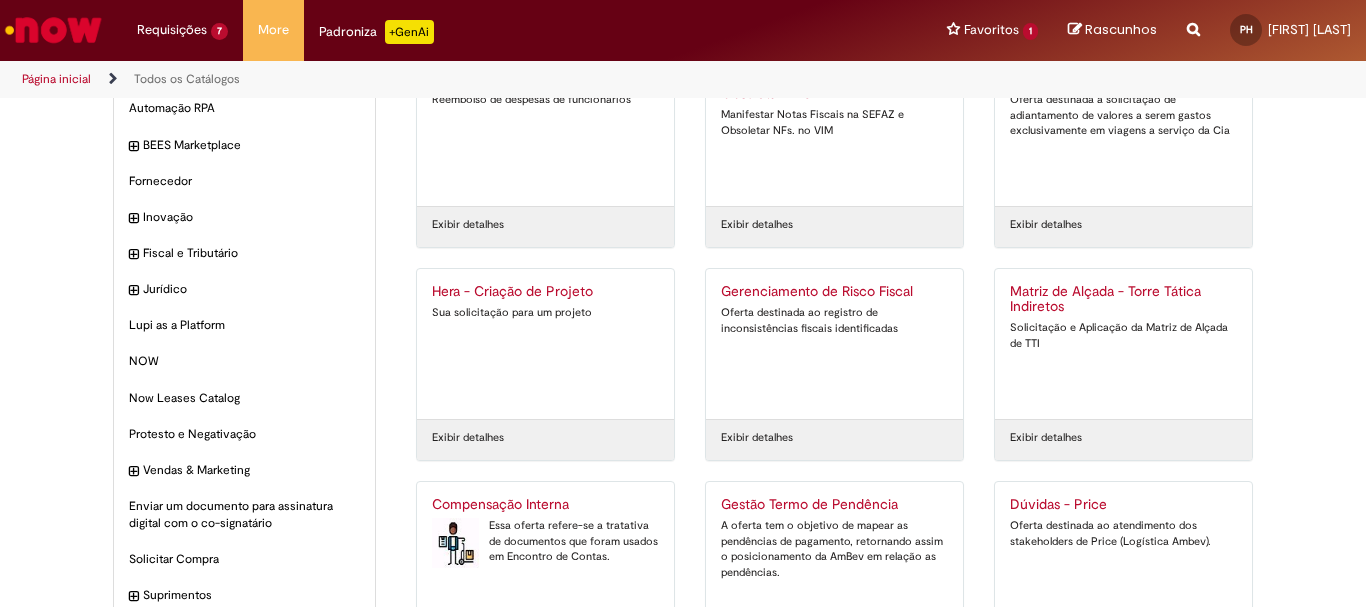 scroll, scrollTop: 191, scrollLeft: 0, axis: vertical 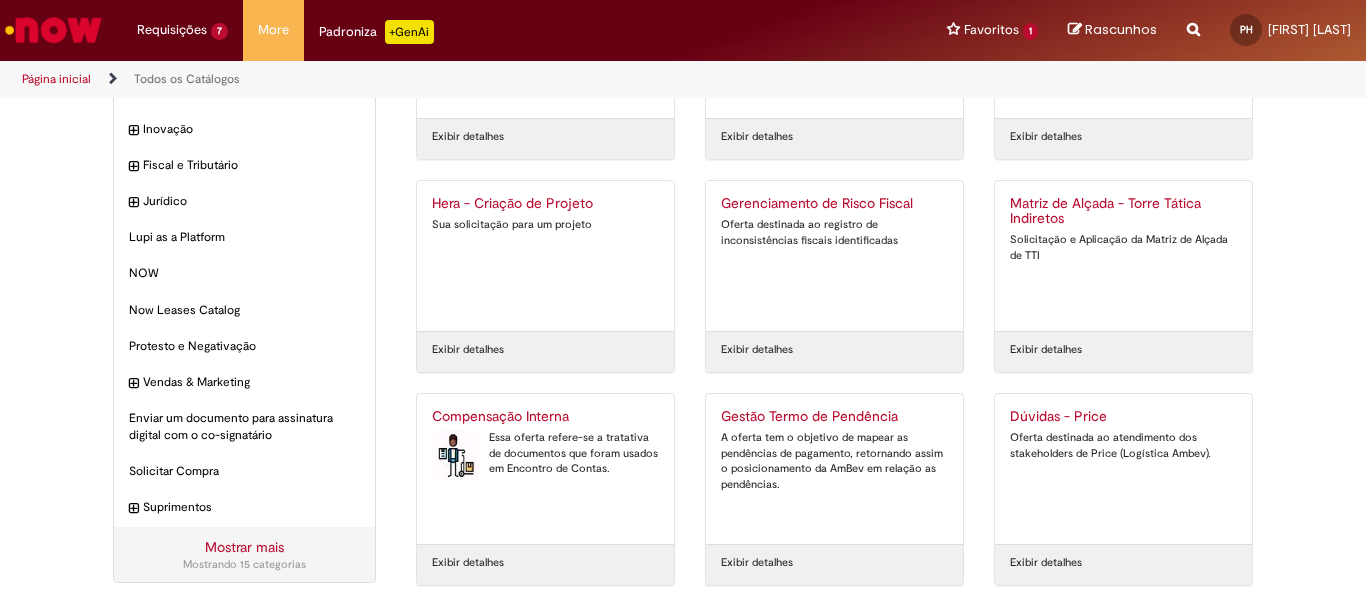 click on "Compensação Interna" at bounding box center [545, 417] 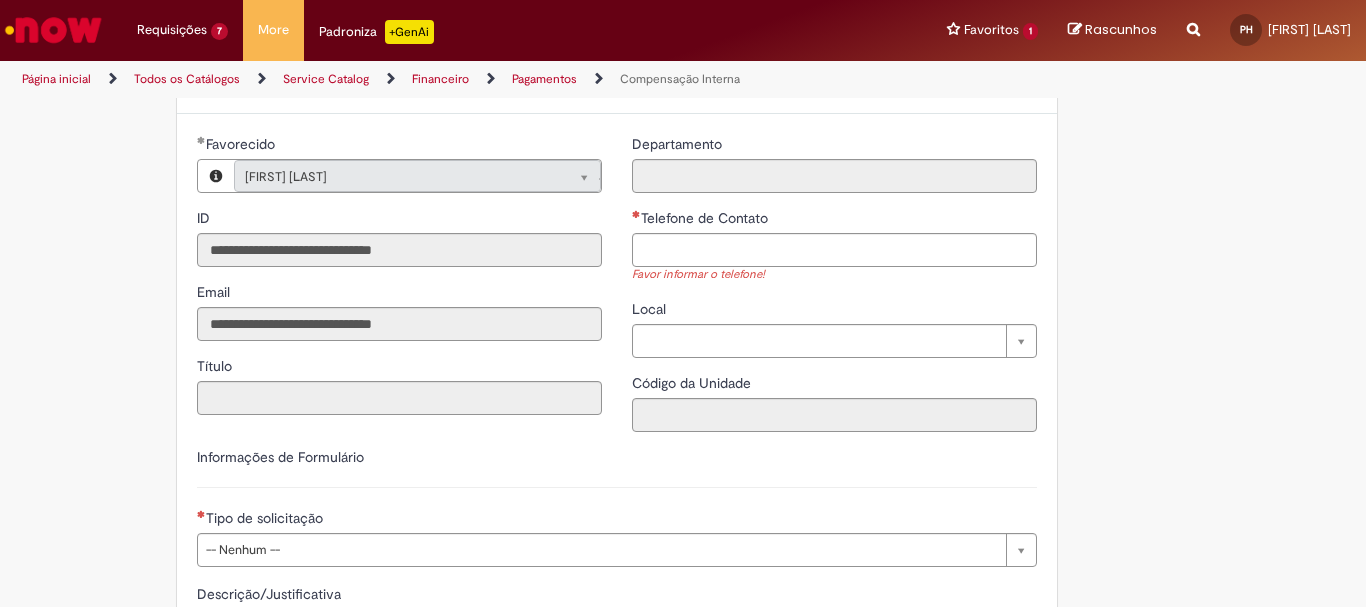scroll, scrollTop: 900, scrollLeft: 0, axis: vertical 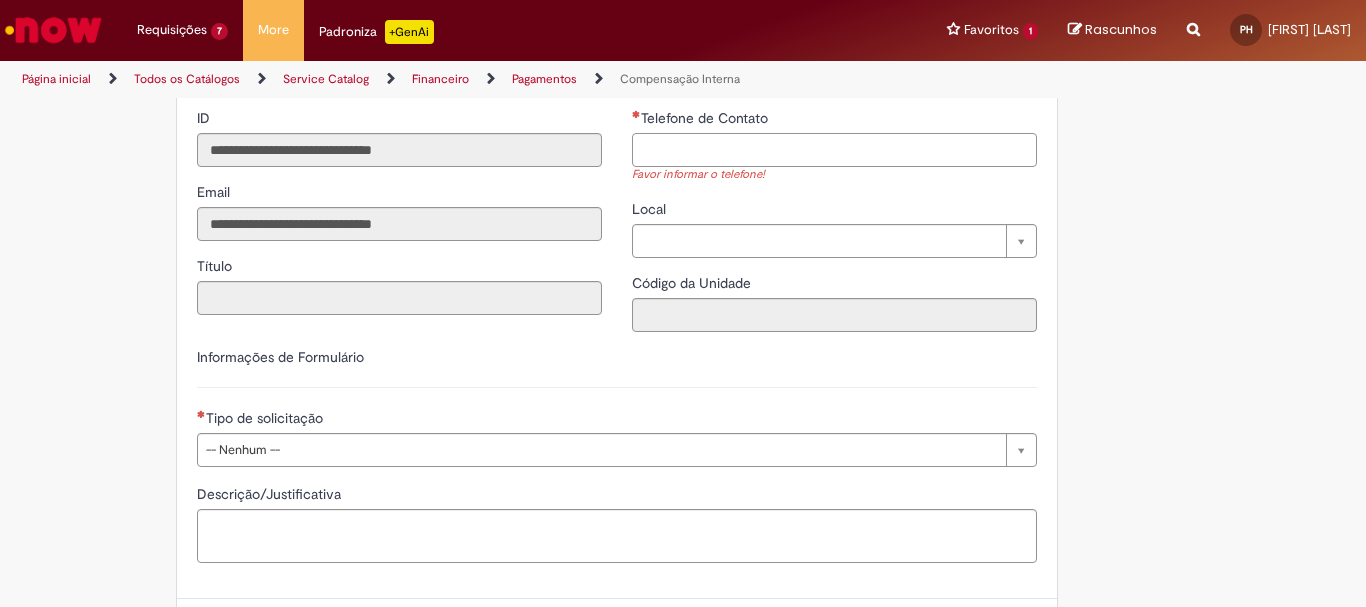 click on "Telefone de Contato" at bounding box center [834, 150] 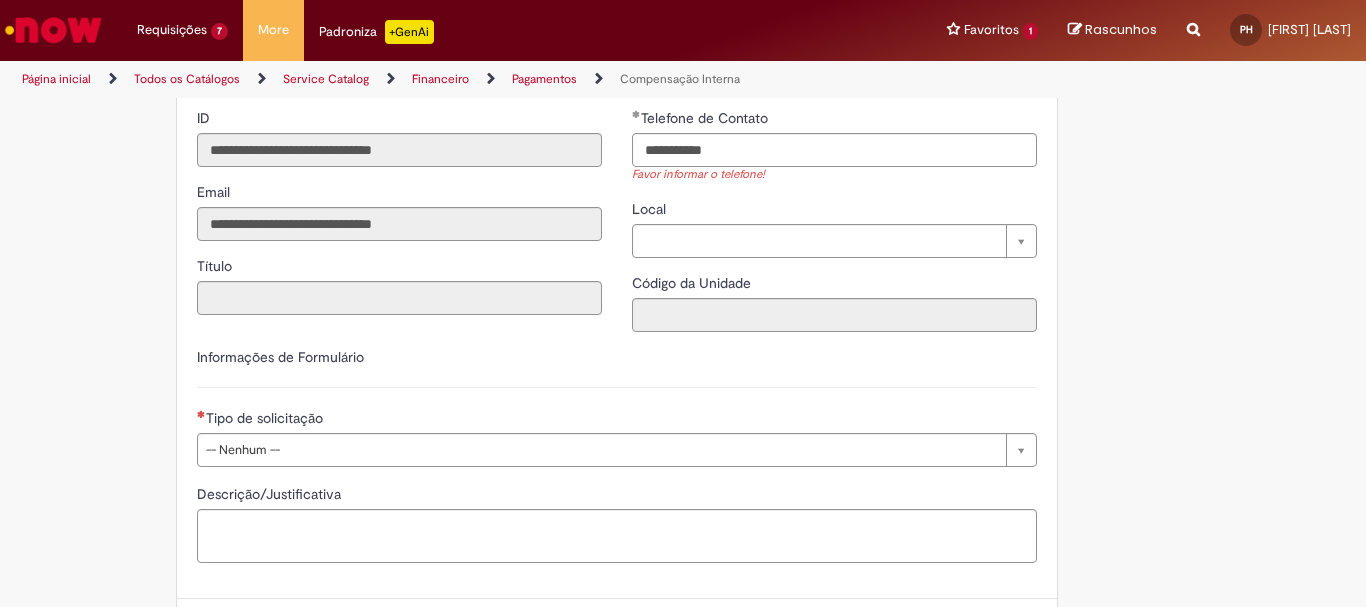 type on "**********" 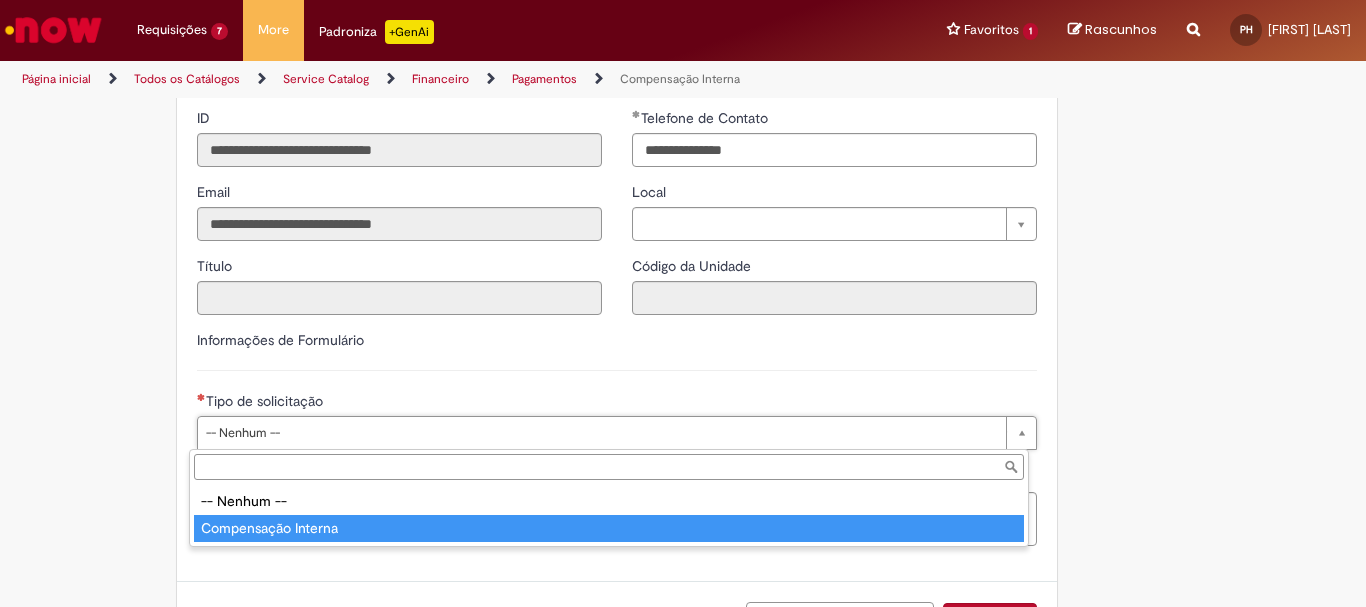 type on "**********" 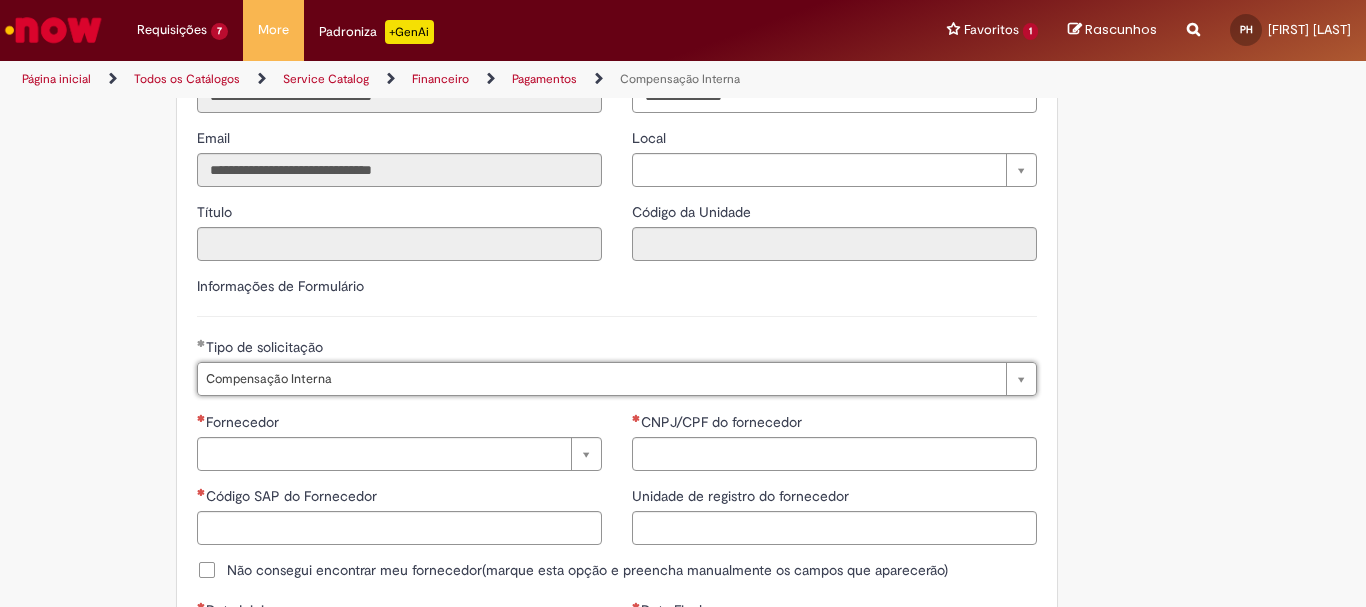 scroll, scrollTop: 1000, scrollLeft: 0, axis: vertical 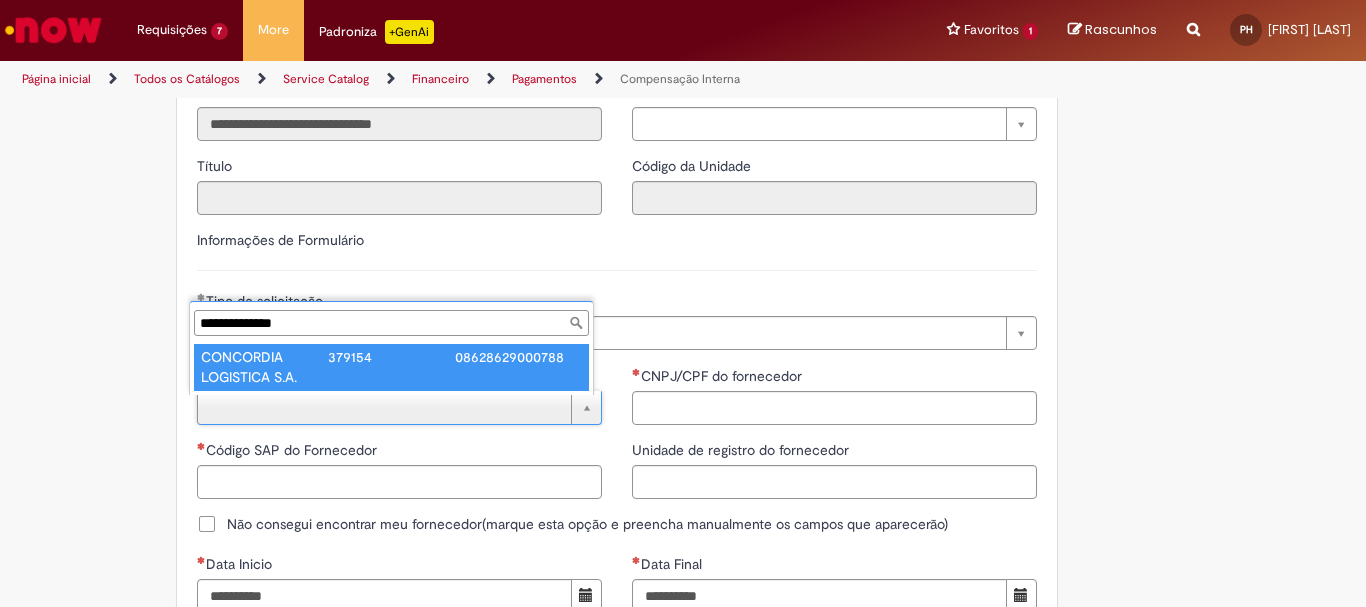 type on "**********" 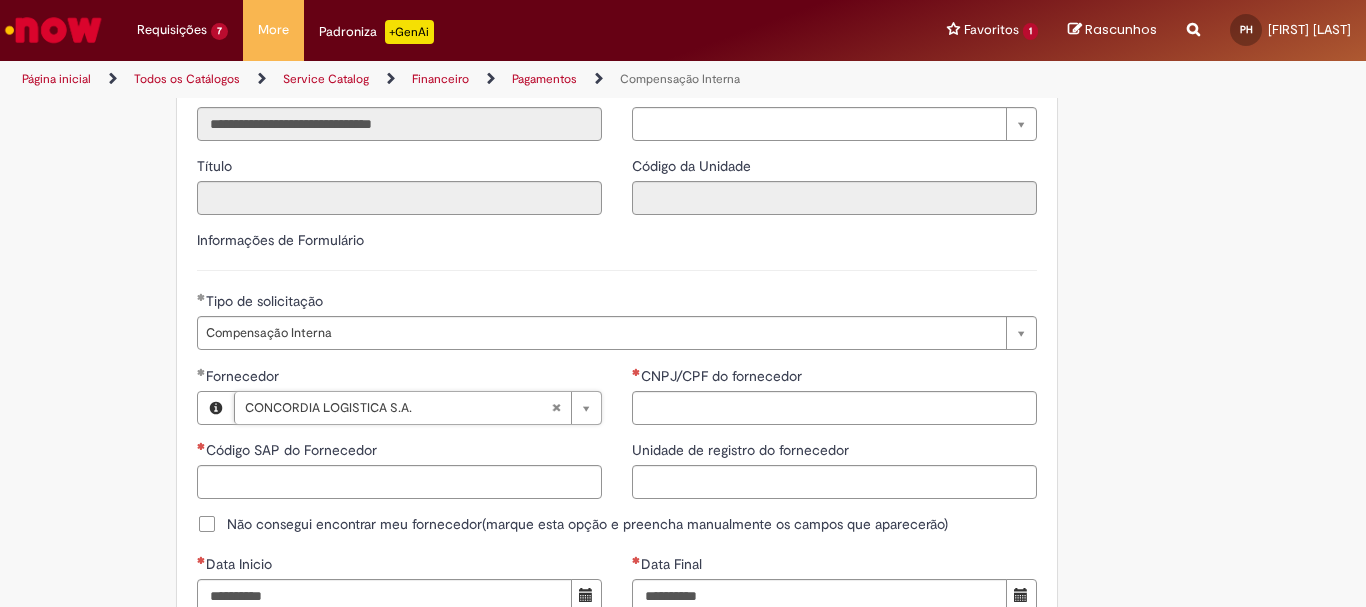 type on "******" 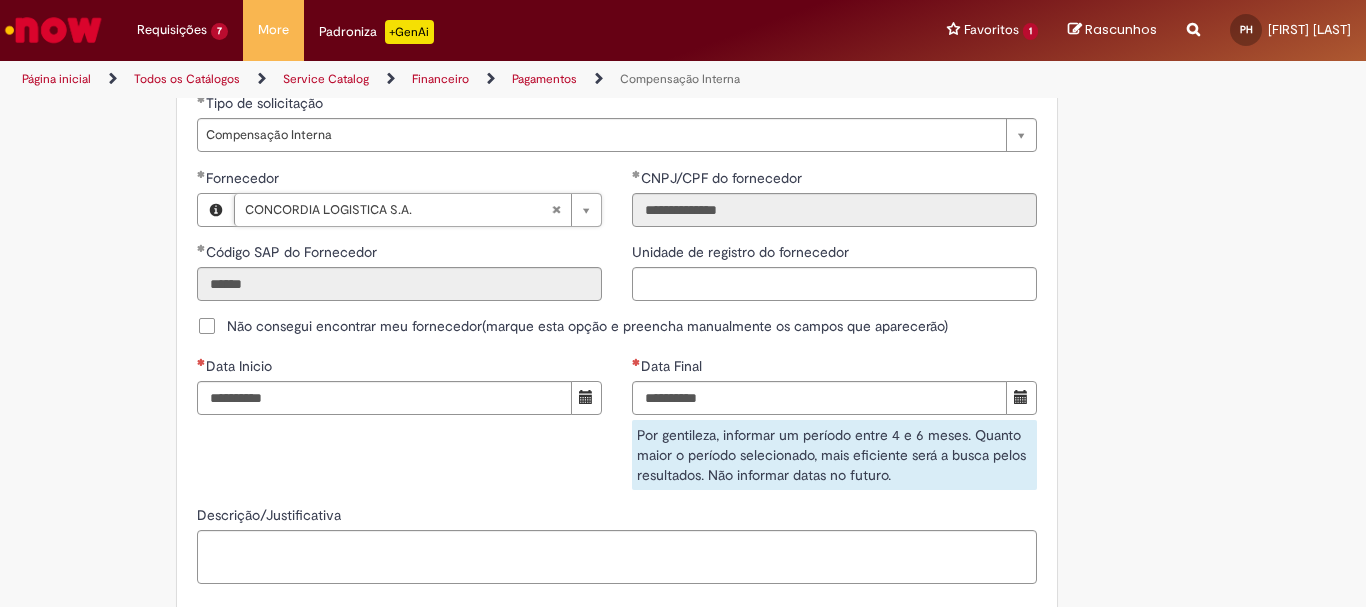 scroll, scrollTop: 1200, scrollLeft: 0, axis: vertical 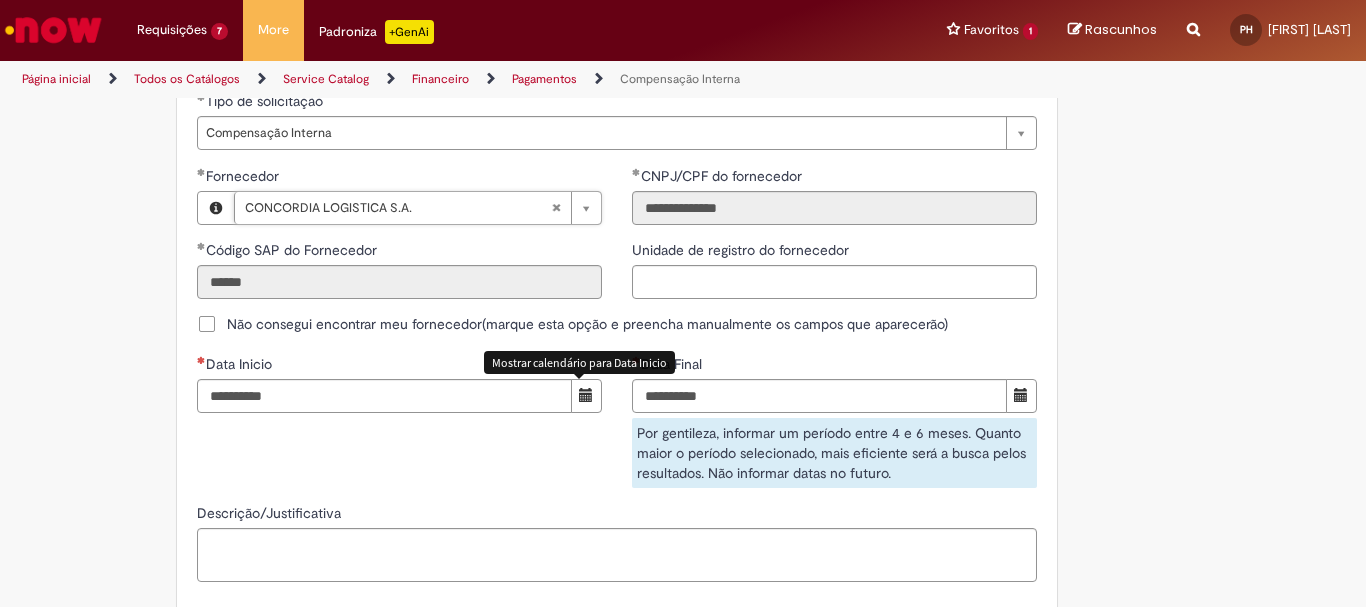 click at bounding box center (586, 395) 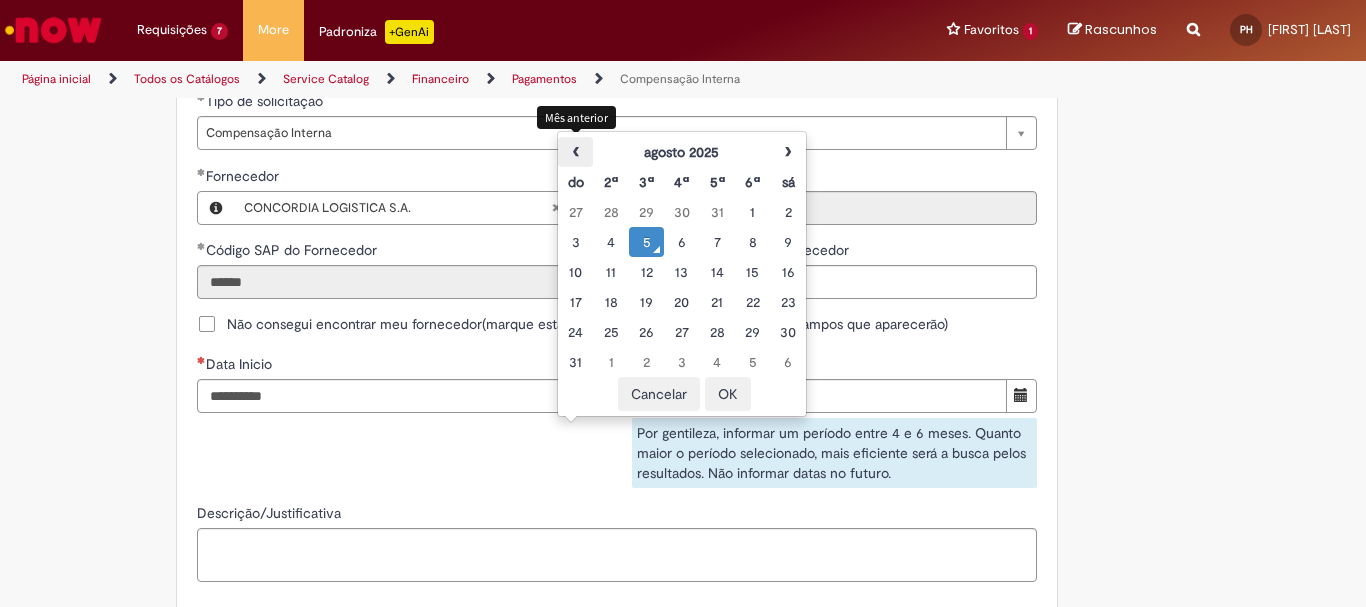 click on "‹" at bounding box center [575, 152] 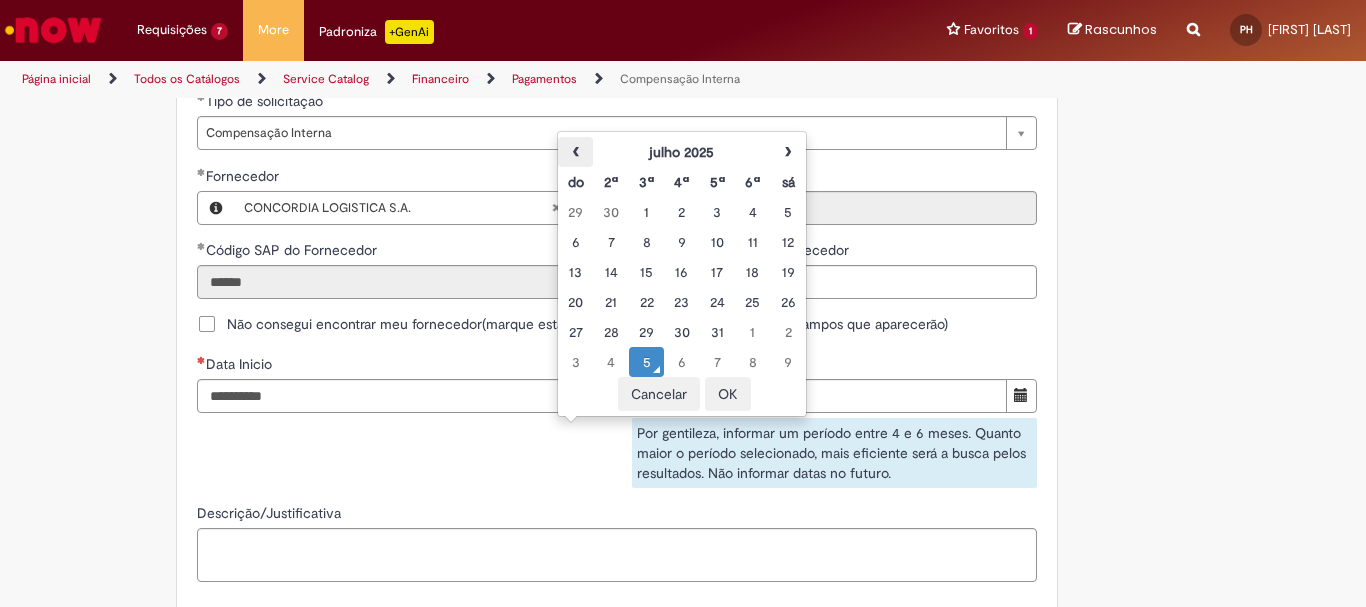 click on "‹" at bounding box center [575, 152] 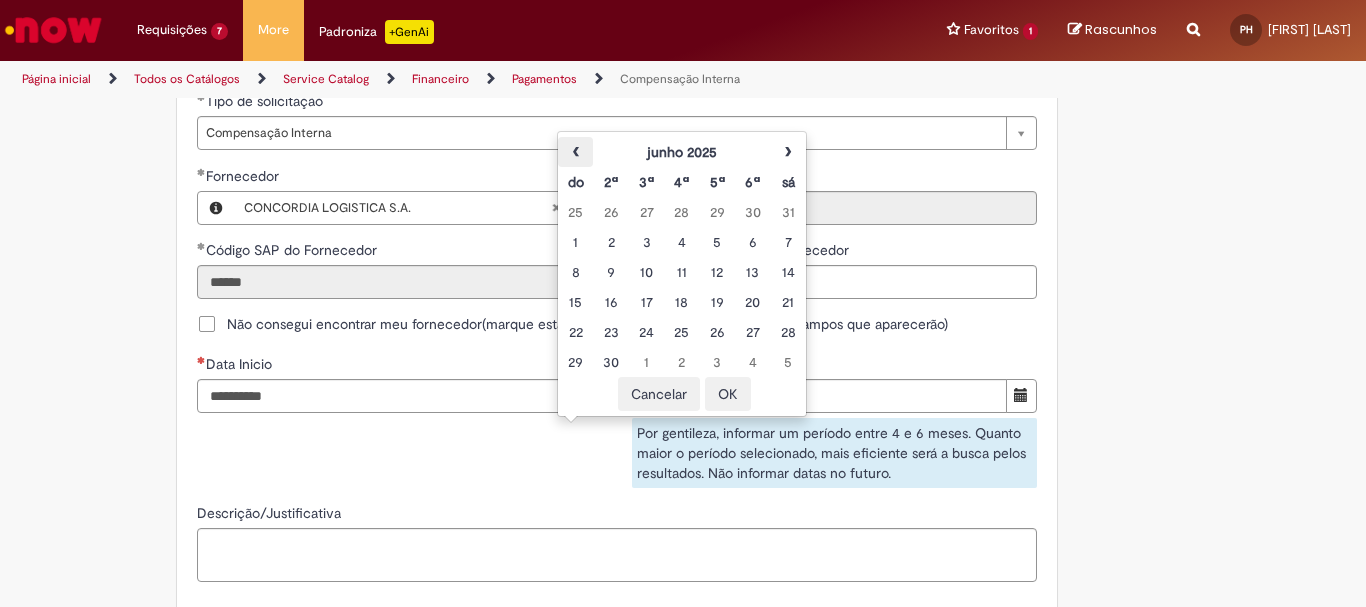 click on "‹" at bounding box center [575, 152] 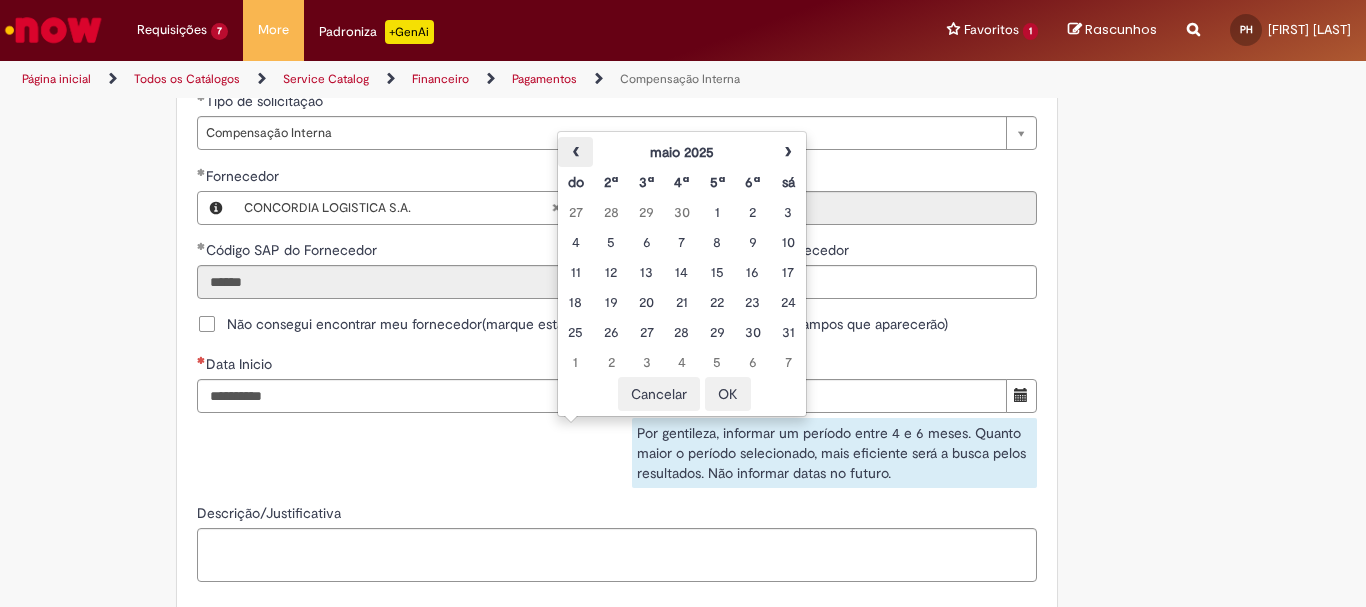 click on "‹" at bounding box center [575, 152] 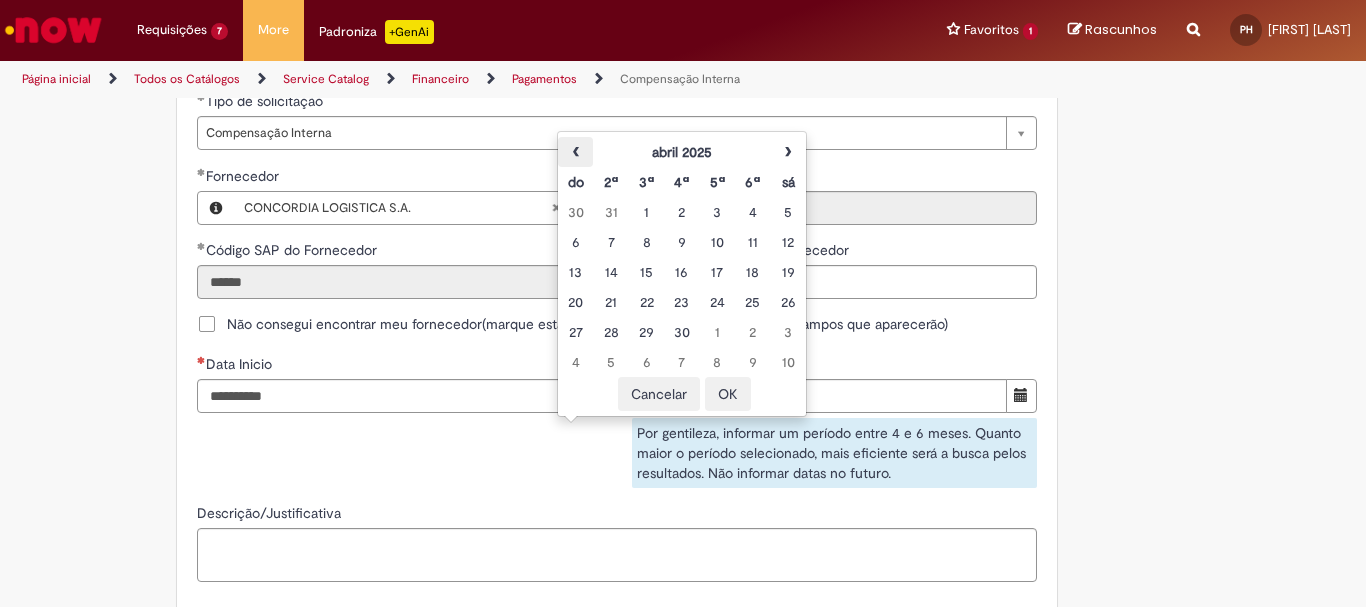 click on "‹" at bounding box center [575, 152] 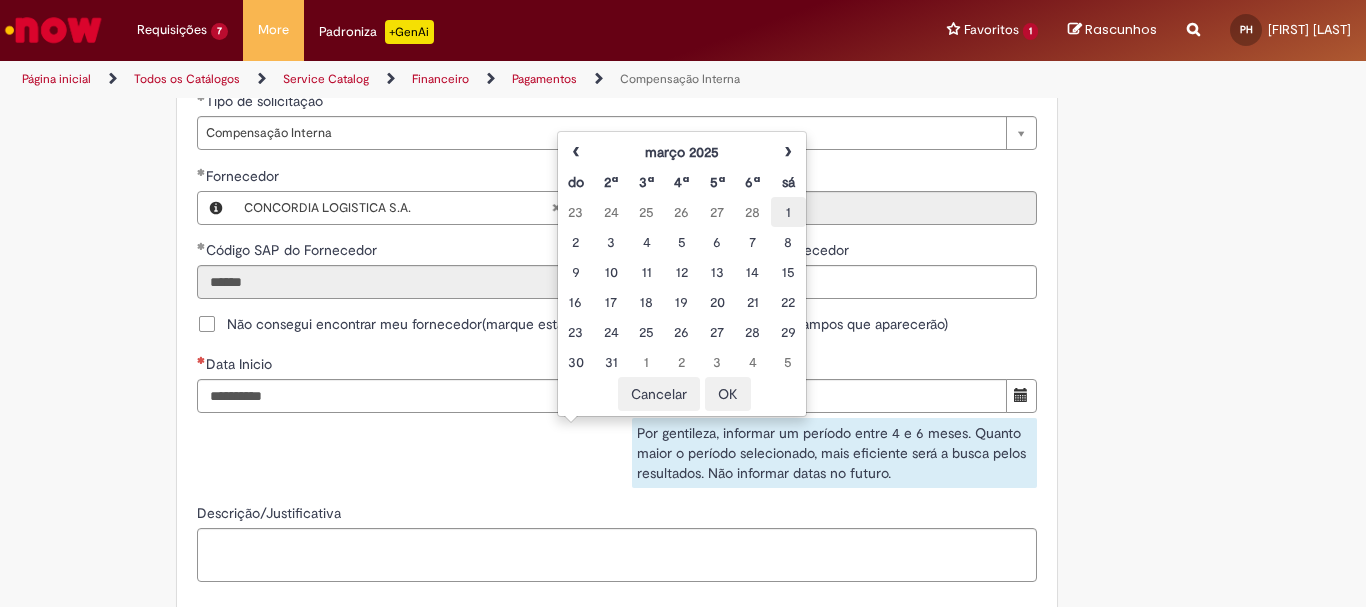 click on "1" at bounding box center [788, 212] 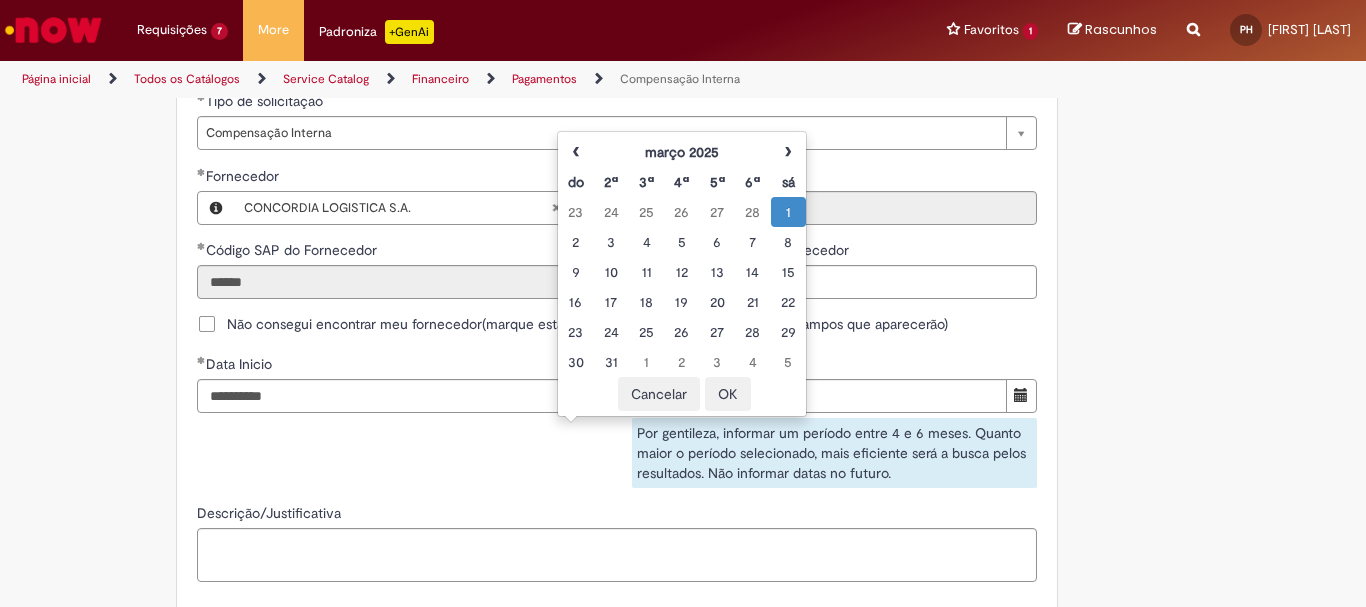 click on "OK" at bounding box center (728, 394) 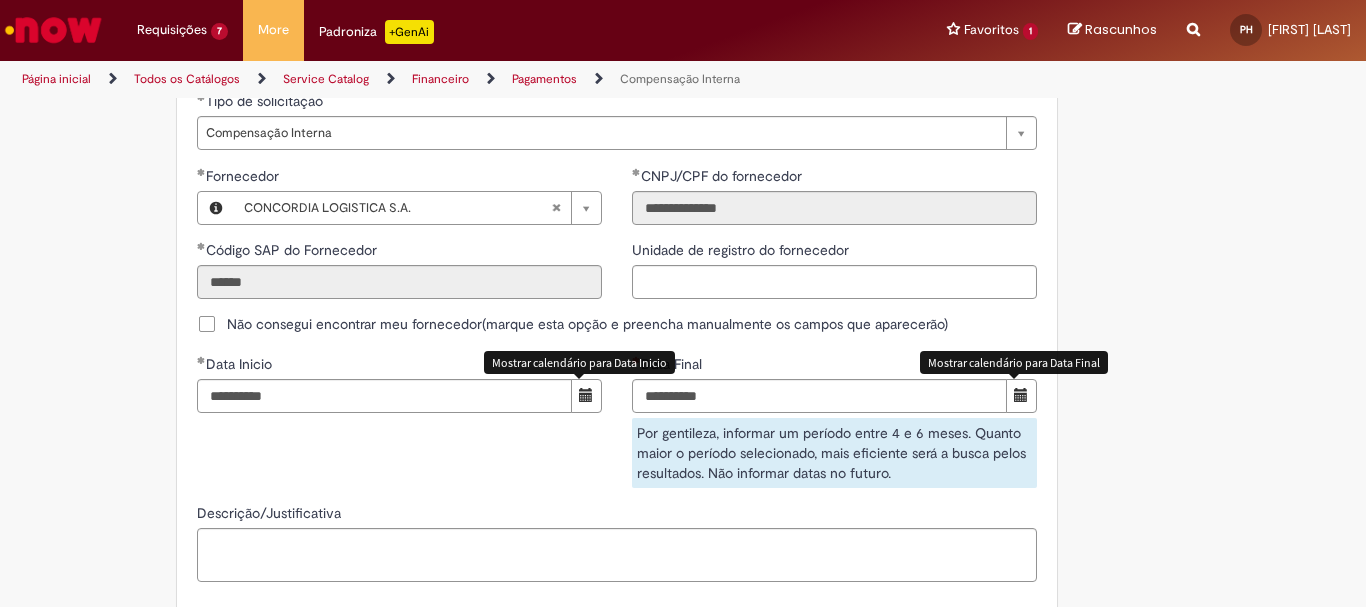click at bounding box center (1021, 395) 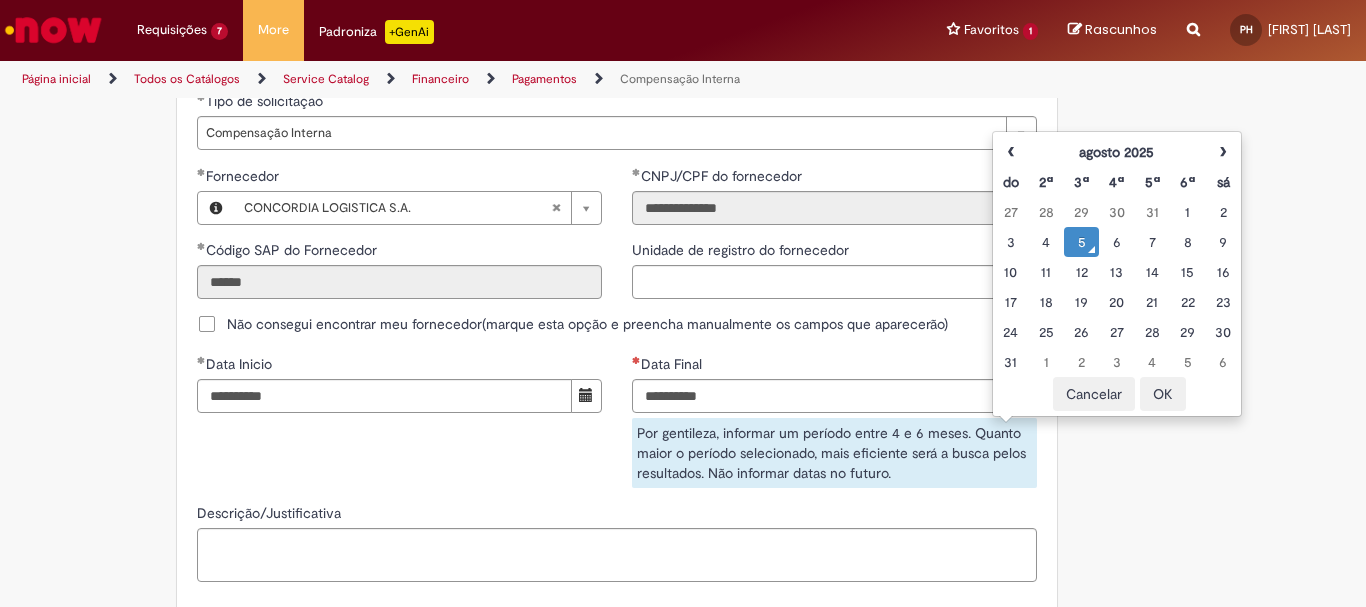 click on "OK" at bounding box center (1163, 394) 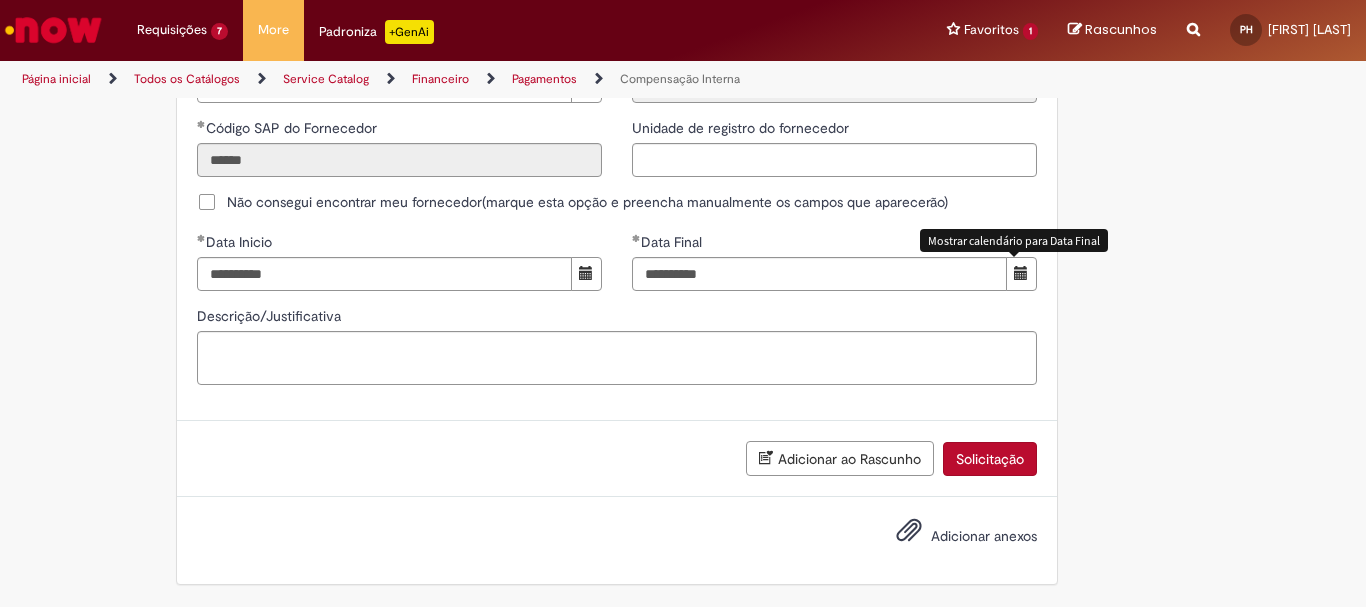 click on "Solicitação" at bounding box center (990, 459) 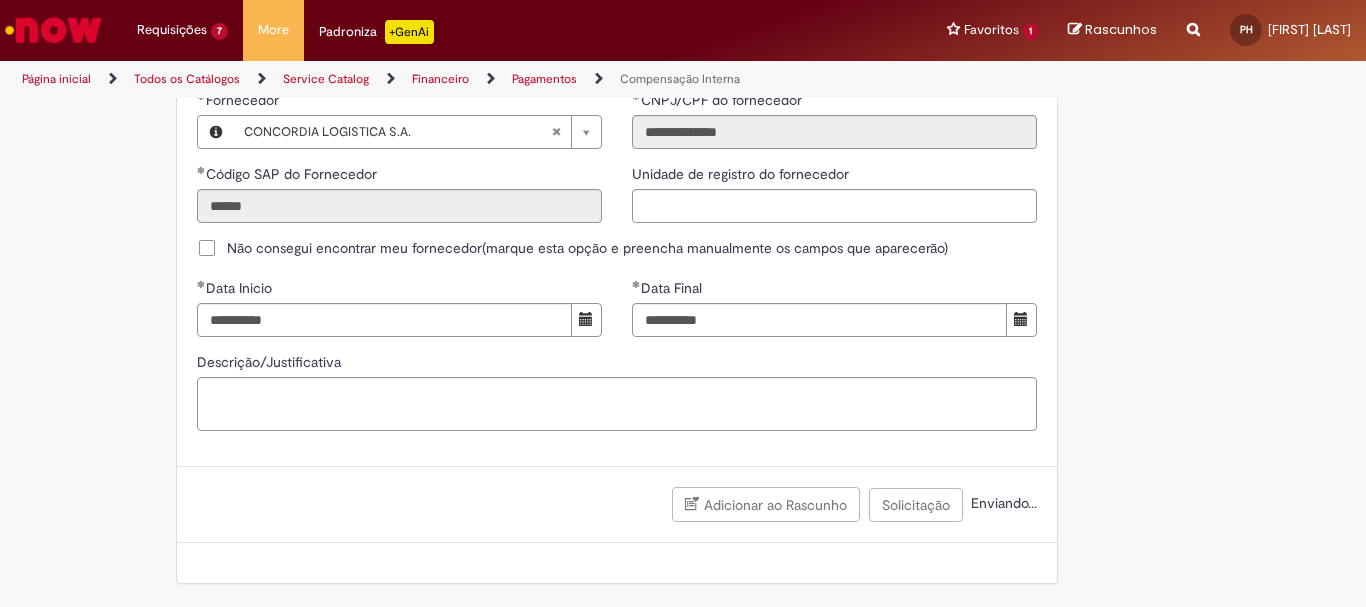 scroll, scrollTop: 1278, scrollLeft: 0, axis: vertical 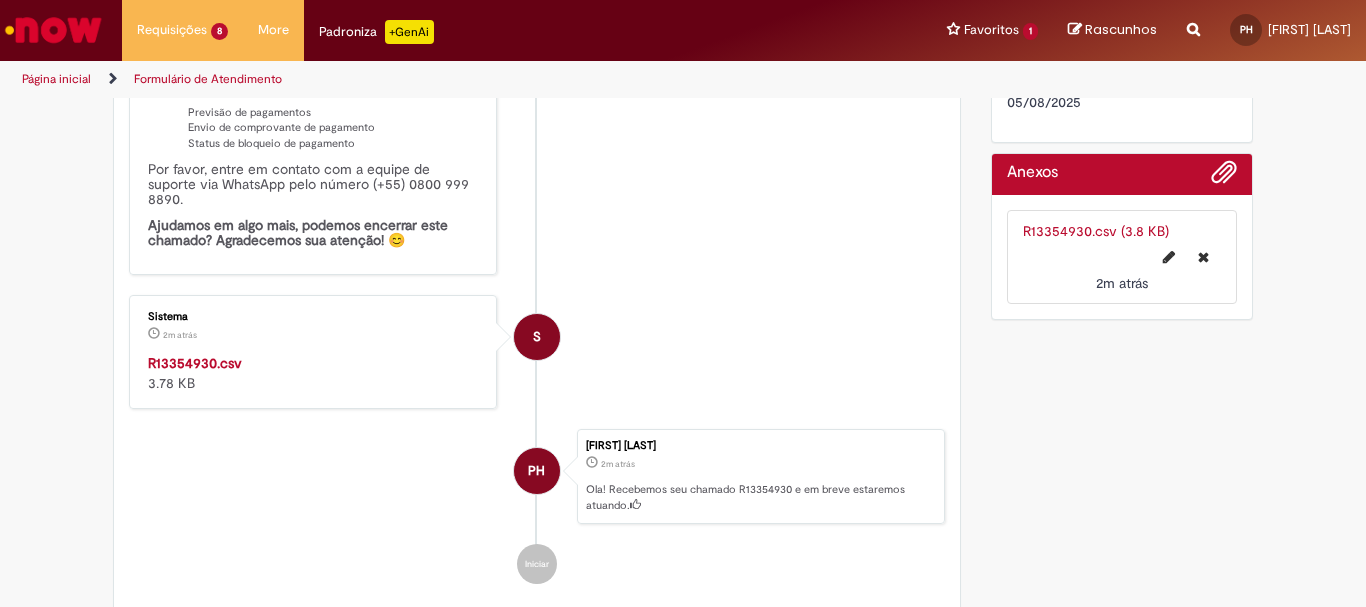click on "R13354930.csv" at bounding box center [195, 363] 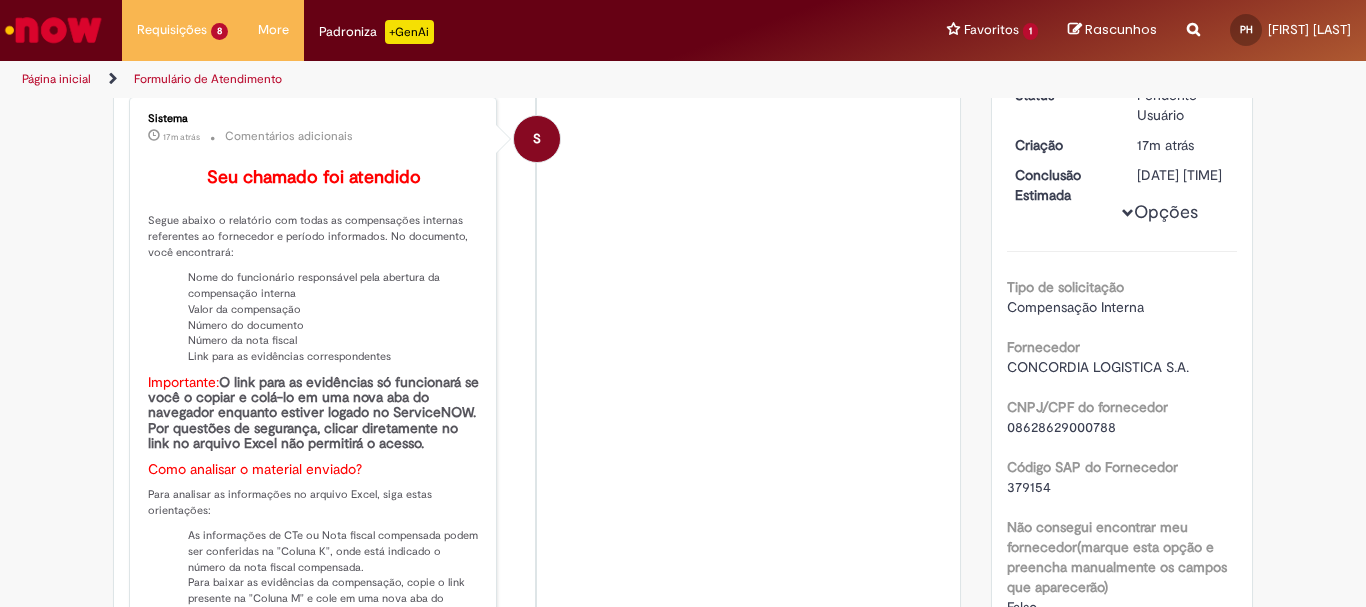 scroll, scrollTop: 200, scrollLeft: 0, axis: vertical 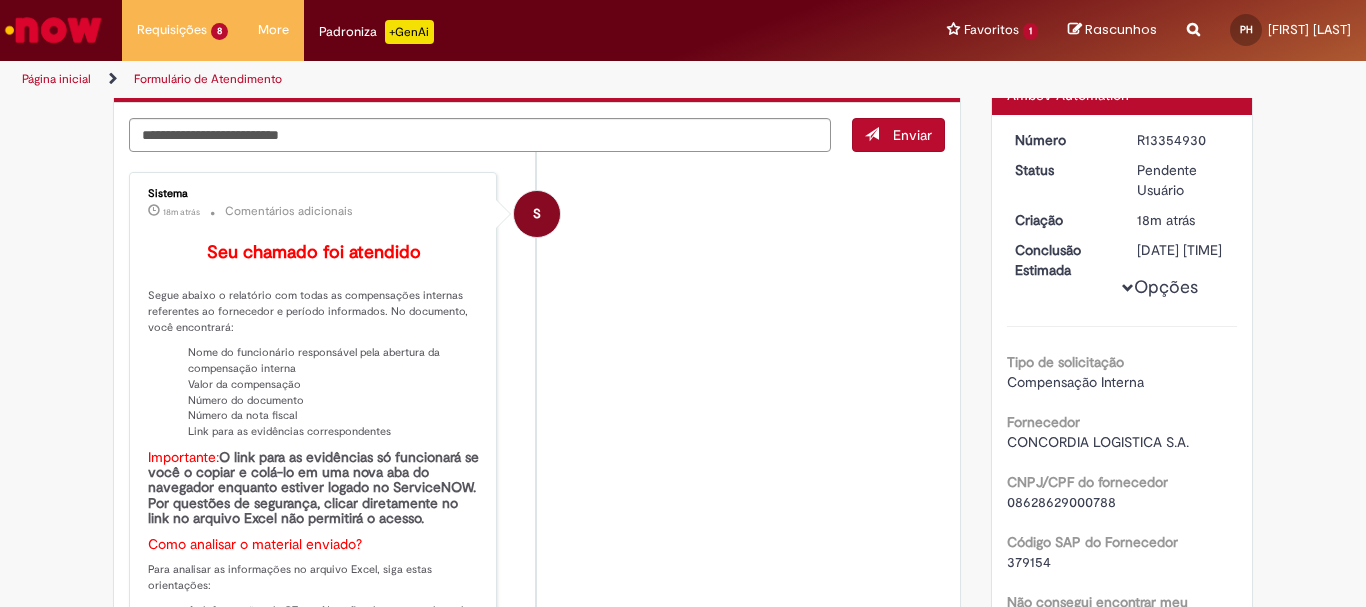 click at bounding box center [53, 30] 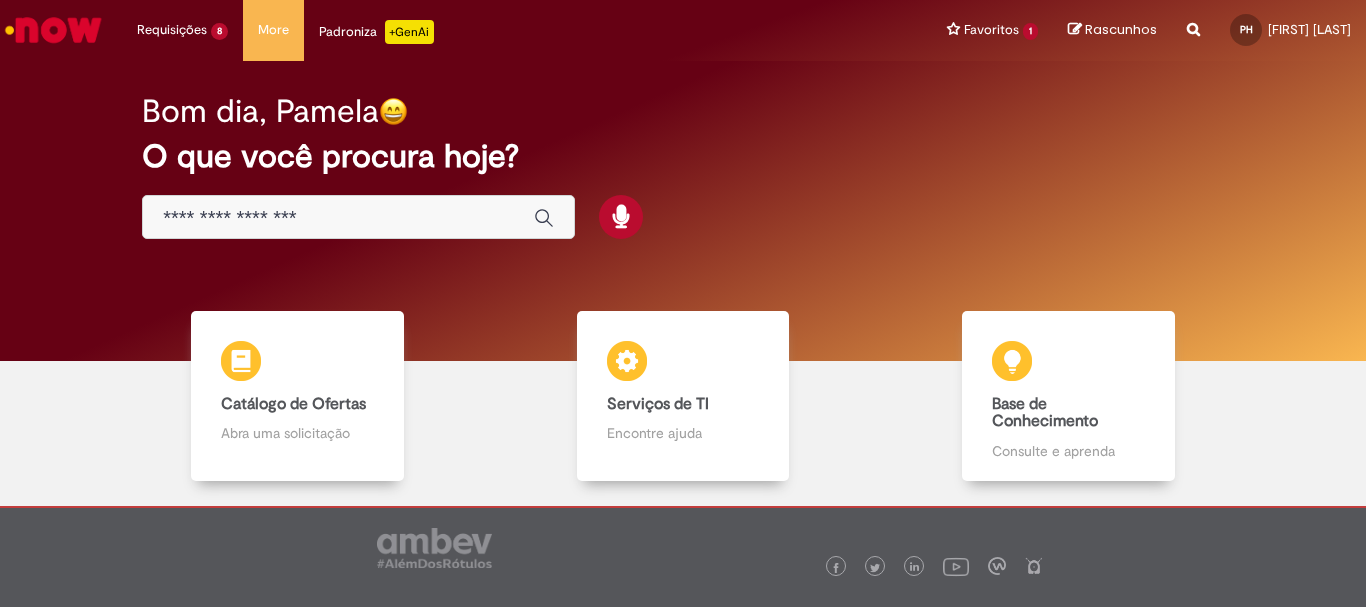scroll, scrollTop: 0, scrollLeft: 0, axis: both 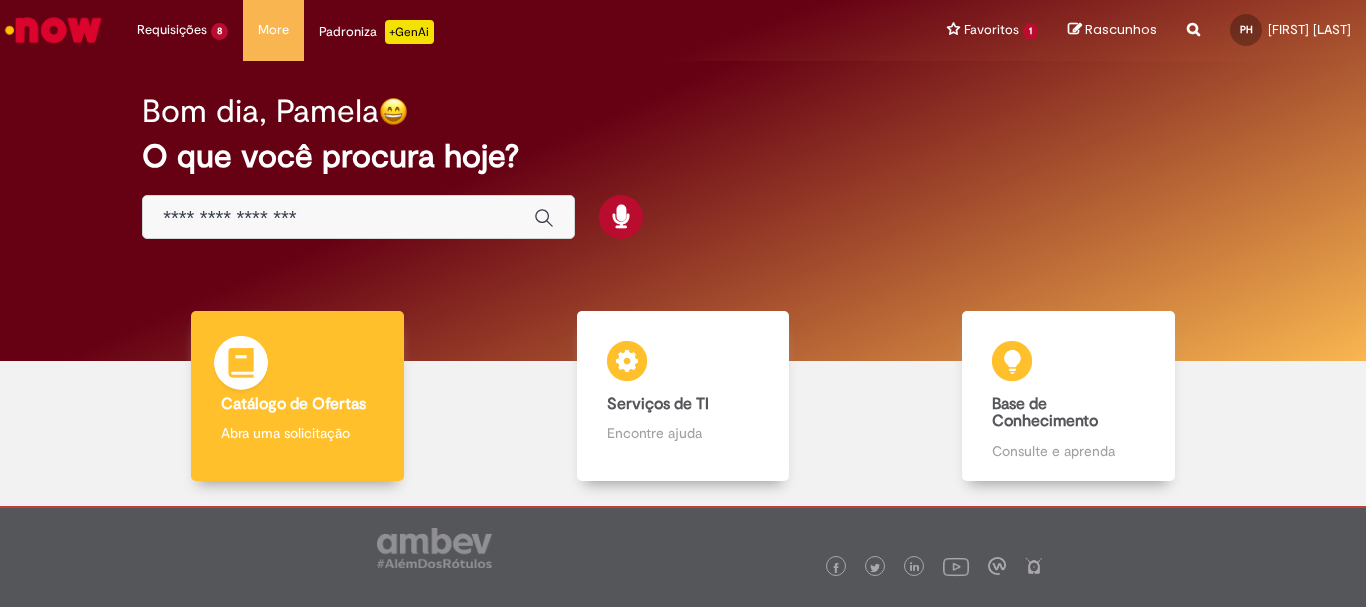 click on "Catálogo de Ofertas
Catálogo de Ofertas
Abra uma solicitação" at bounding box center (297, 396) 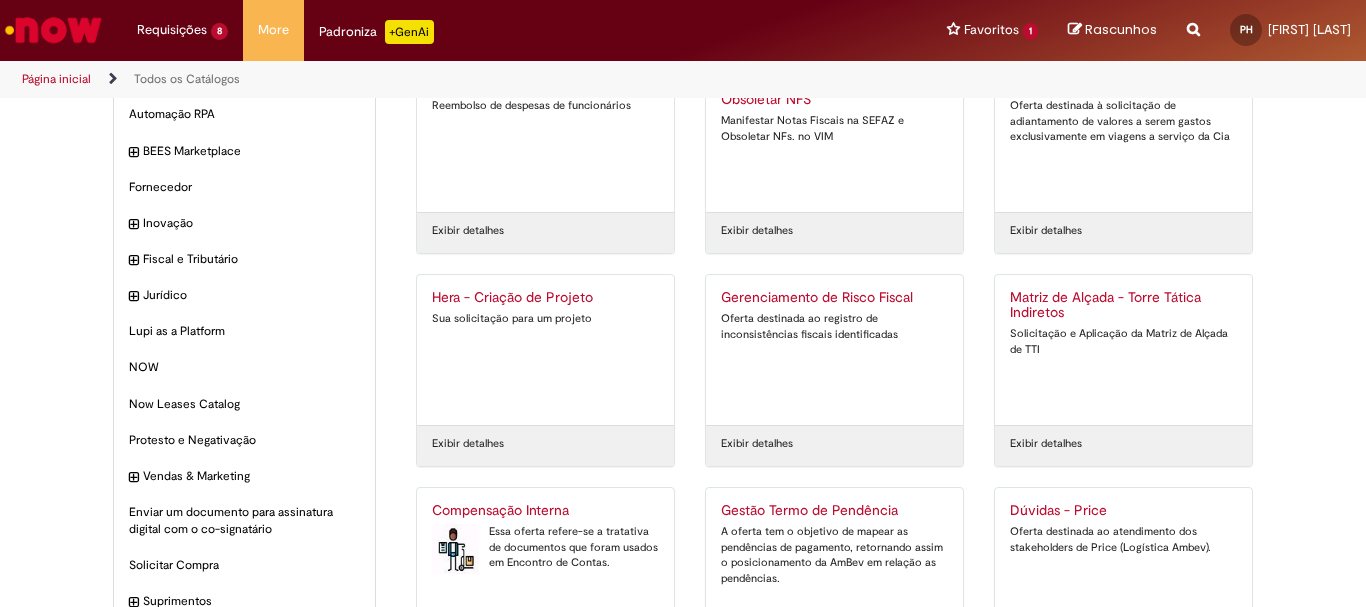 scroll, scrollTop: 191, scrollLeft: 0, axis: vertical 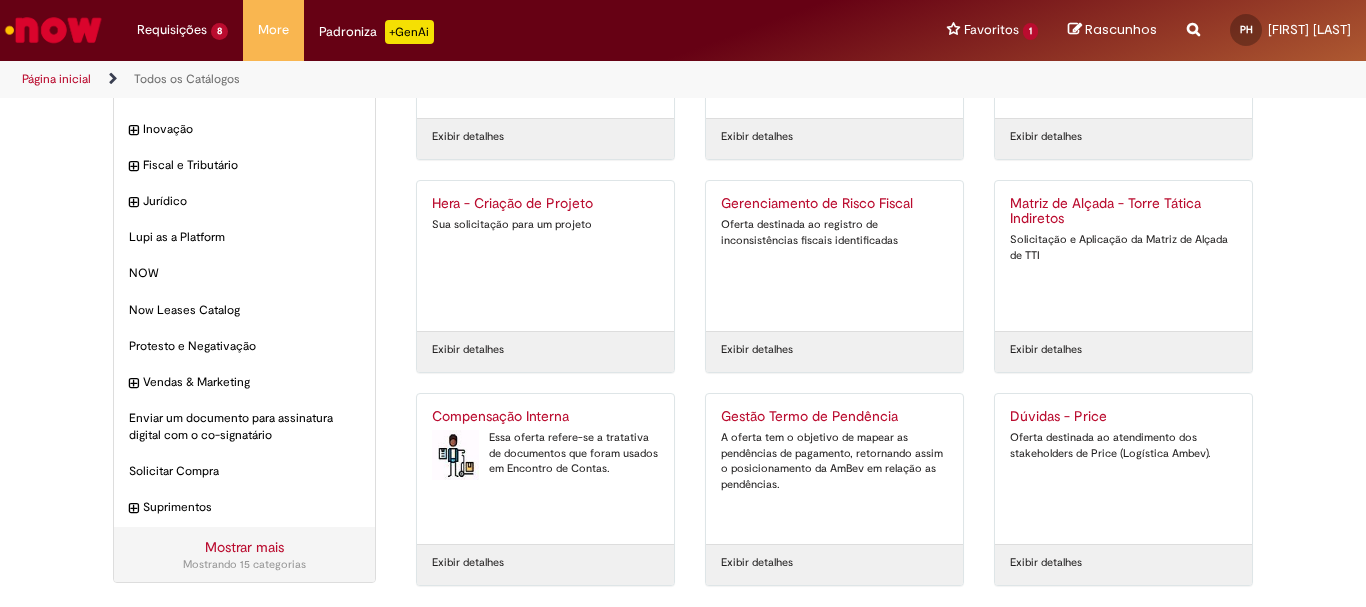 click on "Compensação Interna" at bounding box center (545, 417) 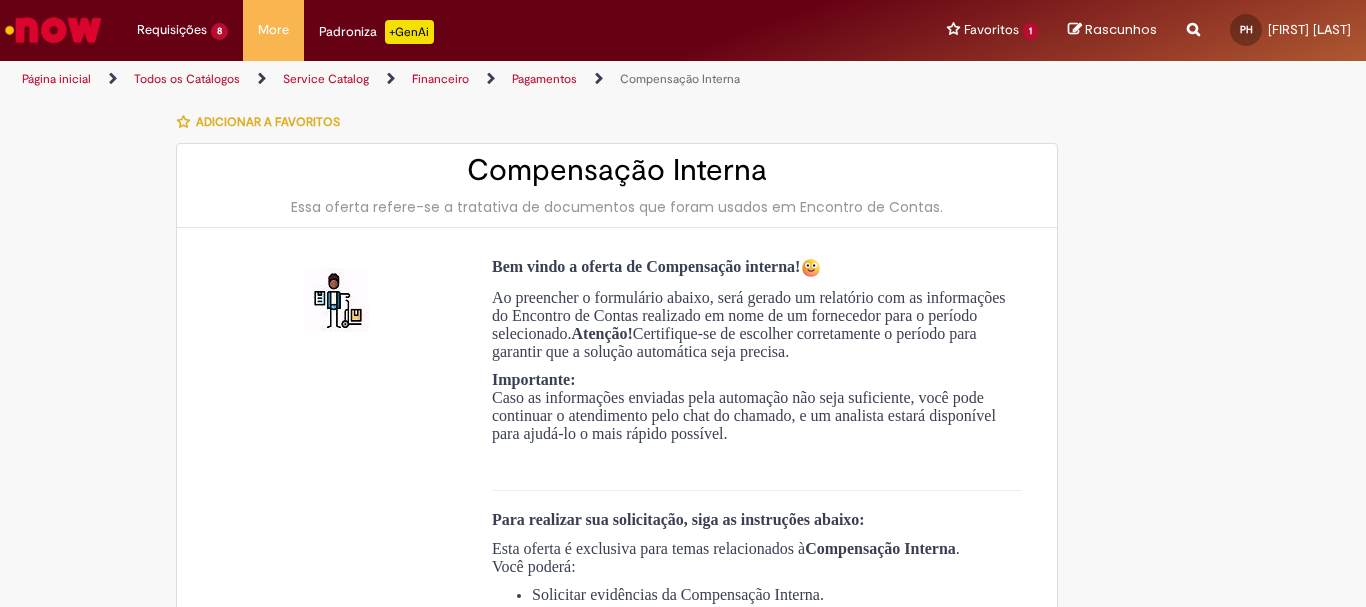 type on "**********" 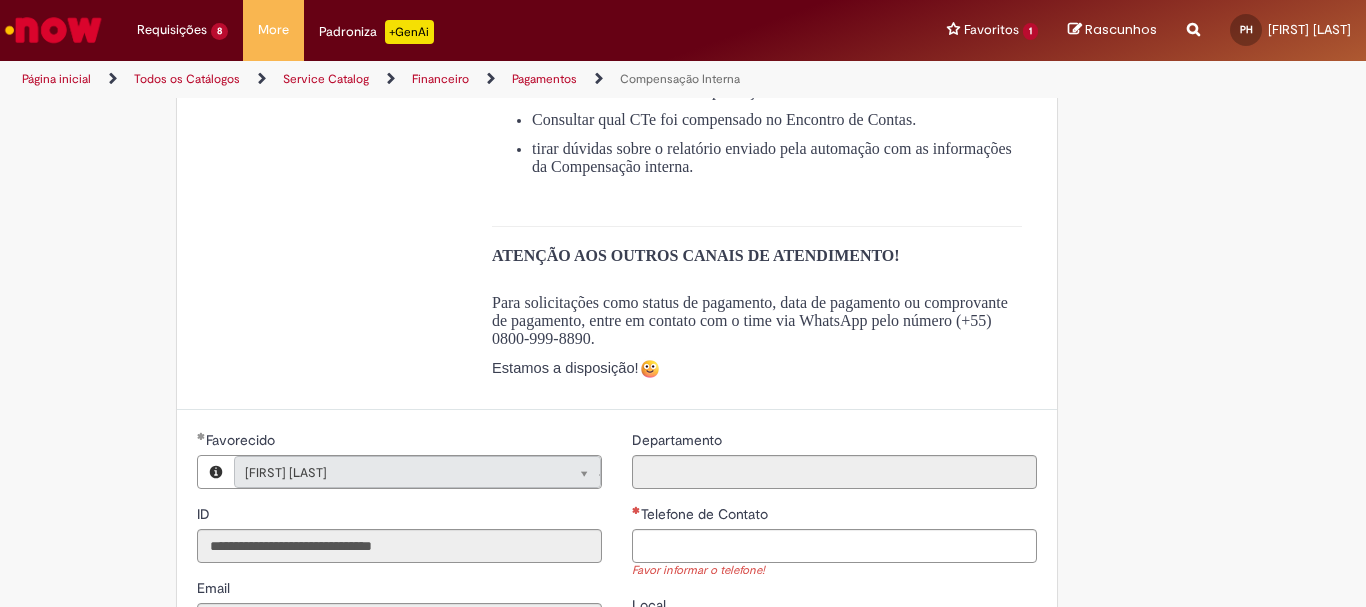 scroll, scrollTop: 700, scrollLeft: 0, axis: vertical 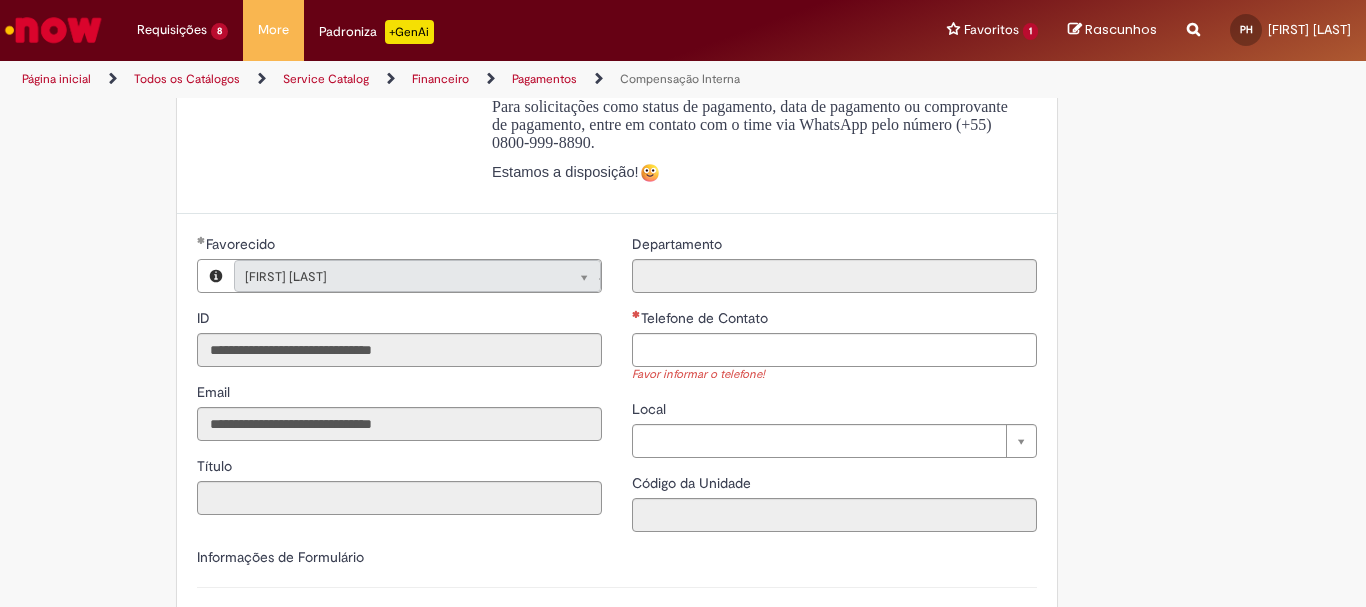 click on "Telefone de Contato" at bounding box center [702, 318] 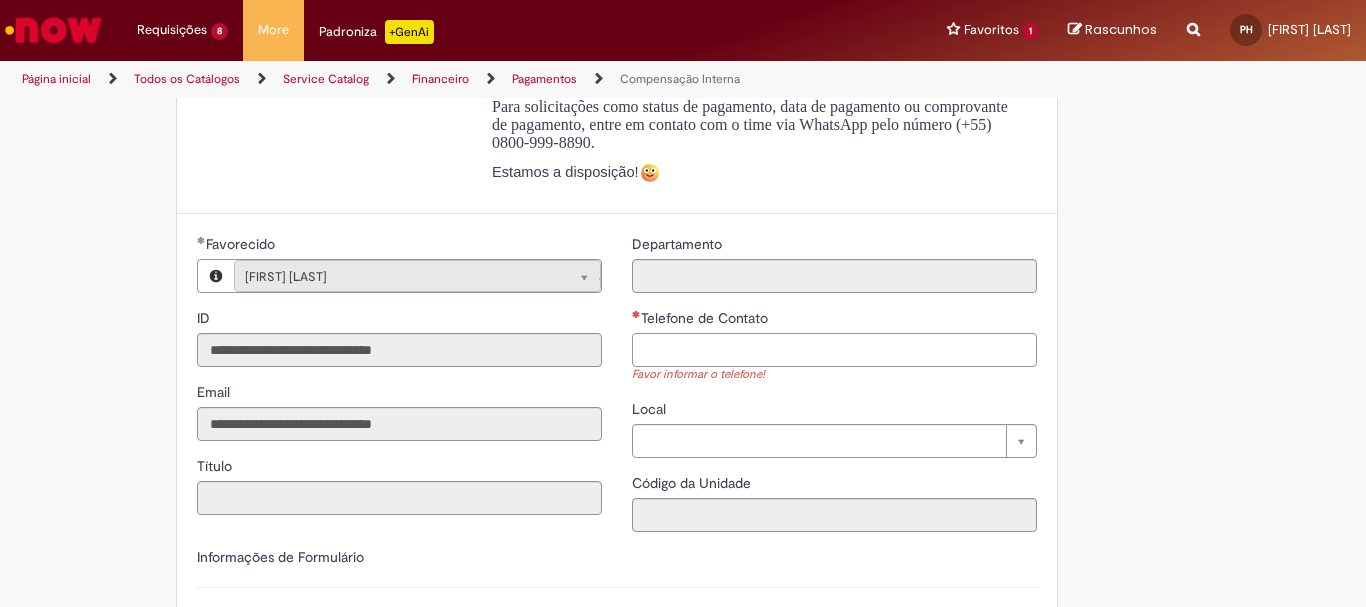 click on "Telefone de Contato" at bounding box center (834, 350) 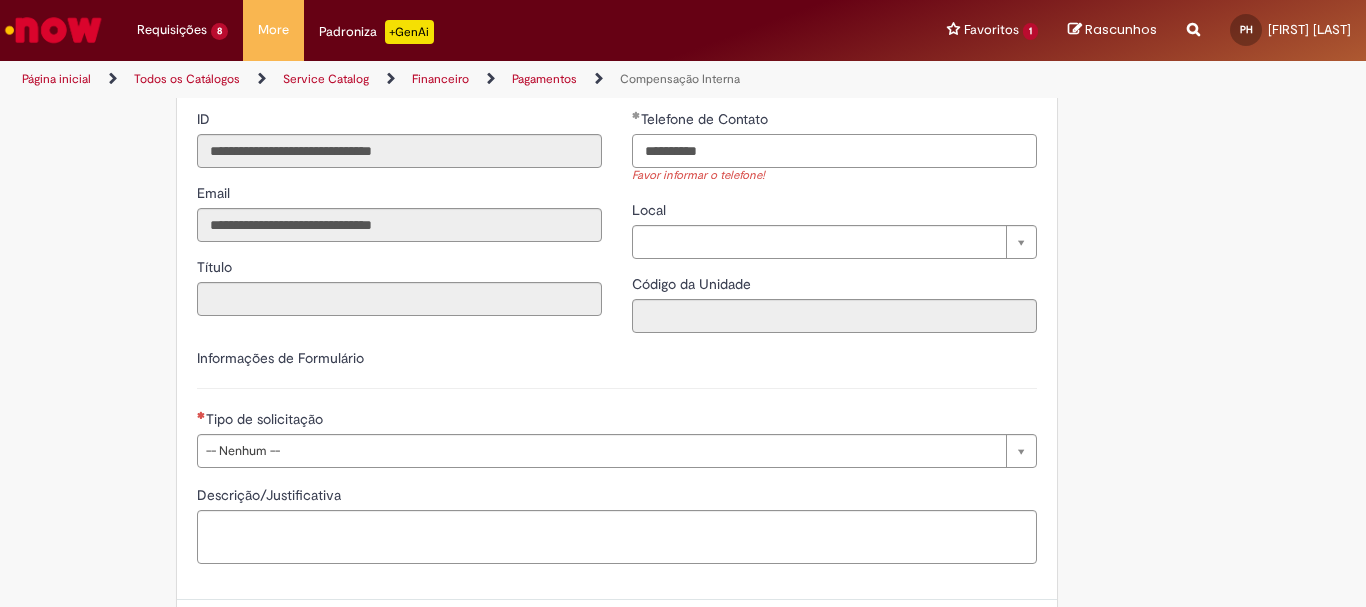 scroll, scrollTop: 900, scrollLeft: 0, axis: vertical 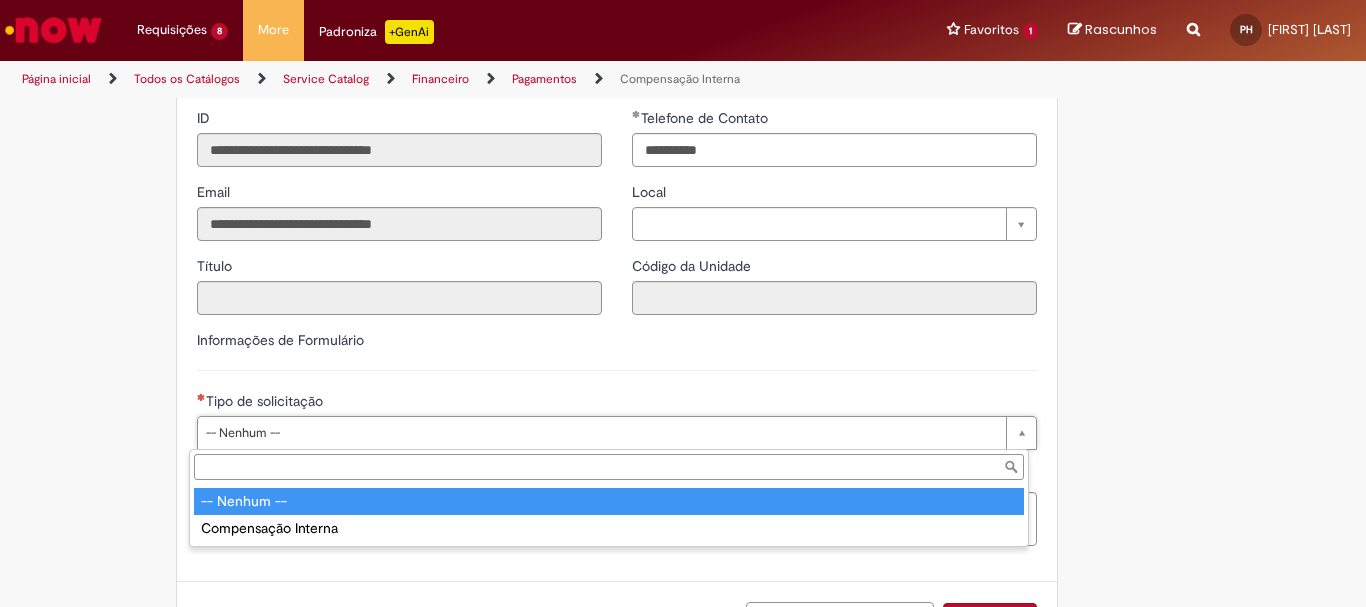 type on "**********" 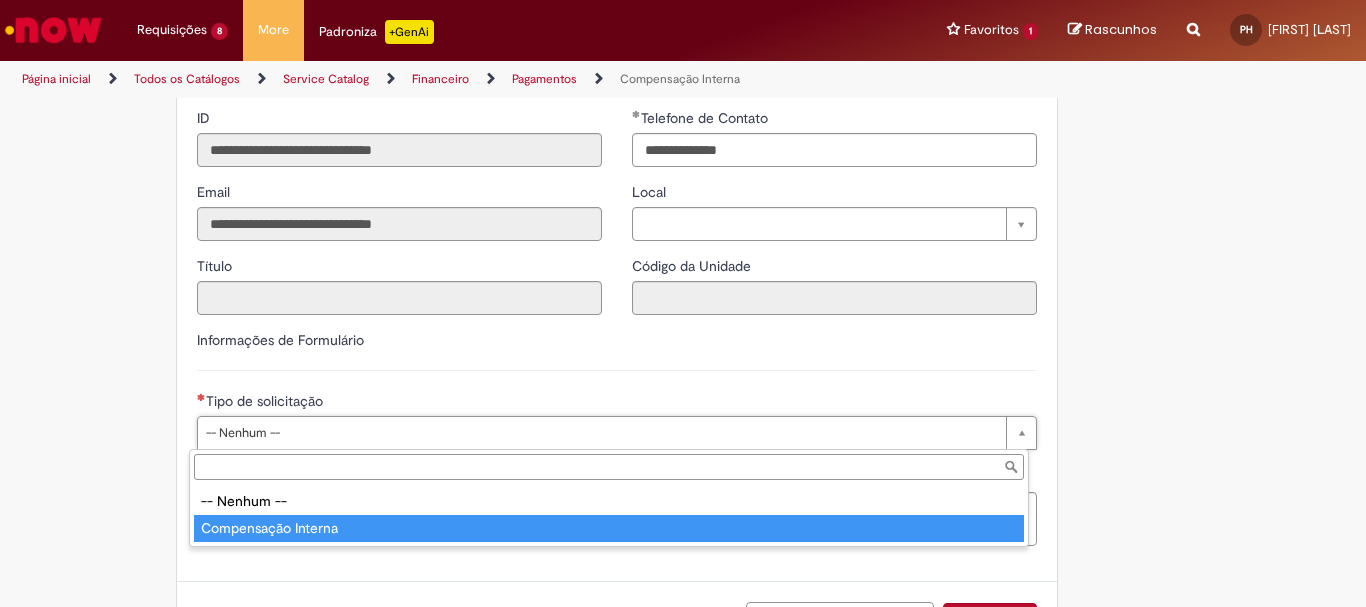 type on "**********" 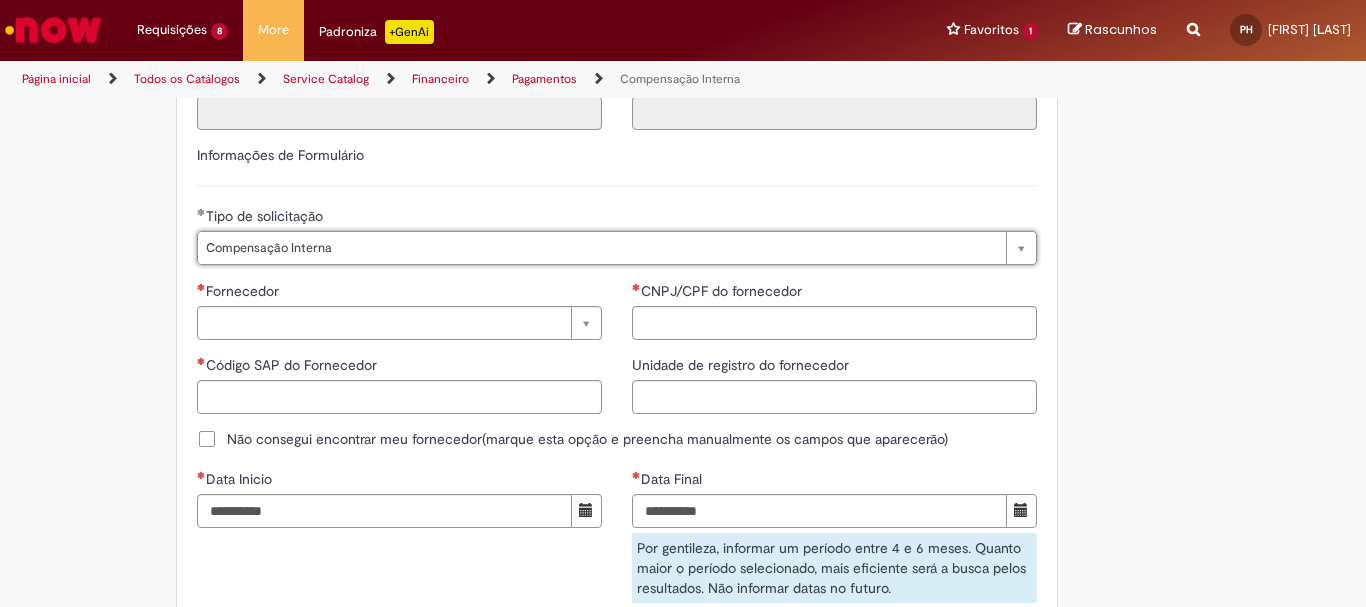 scroll, scrollTop: 1300, scrollLeft: 0, axis: vertical 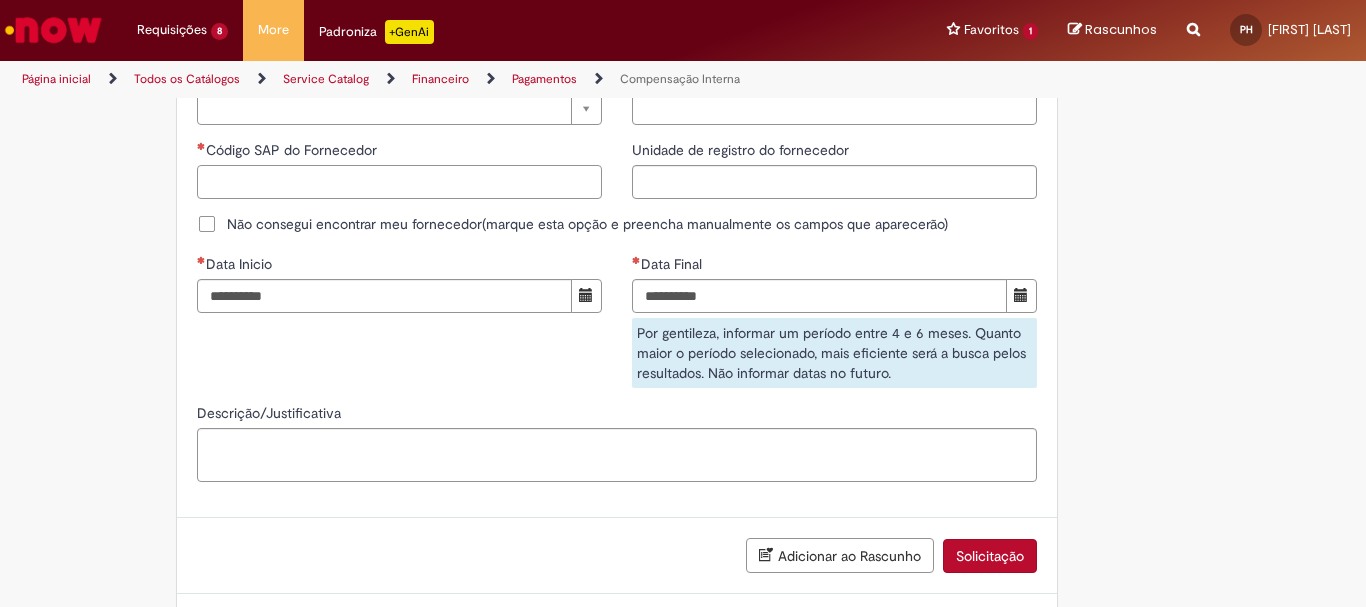 click on "Código SAP do Fornecedor" at bounding box center [399, 182] 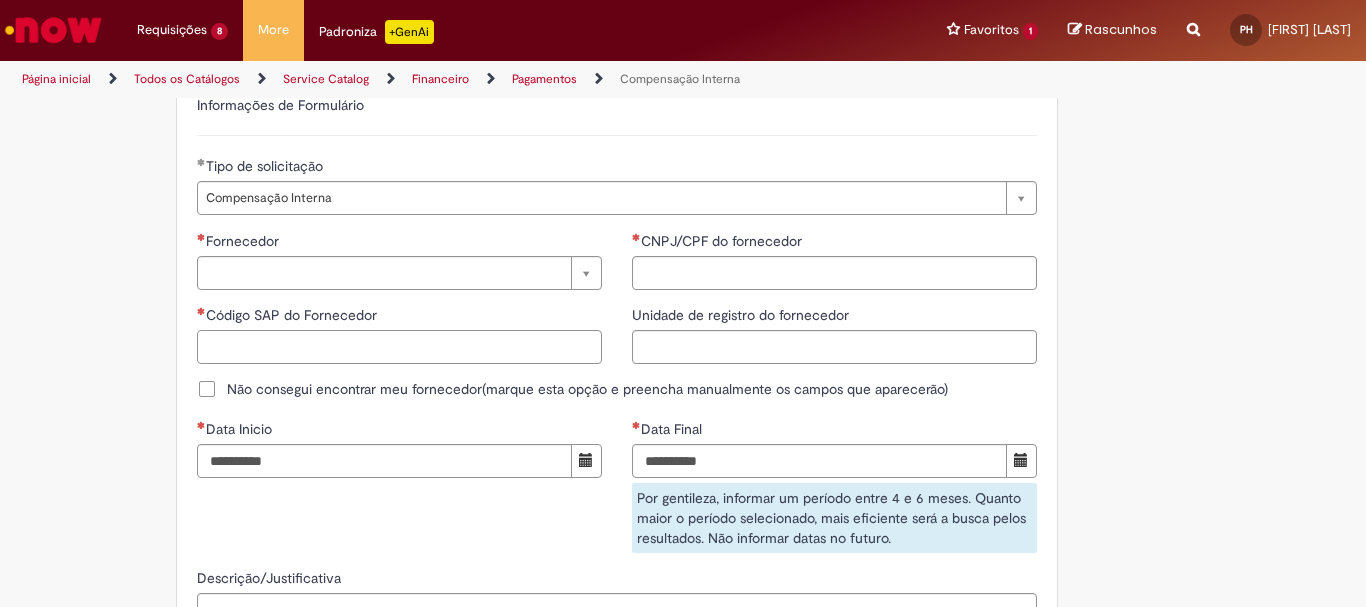 scroll, scrollTop: 1100, scrollLeft: 0, axis: vertical 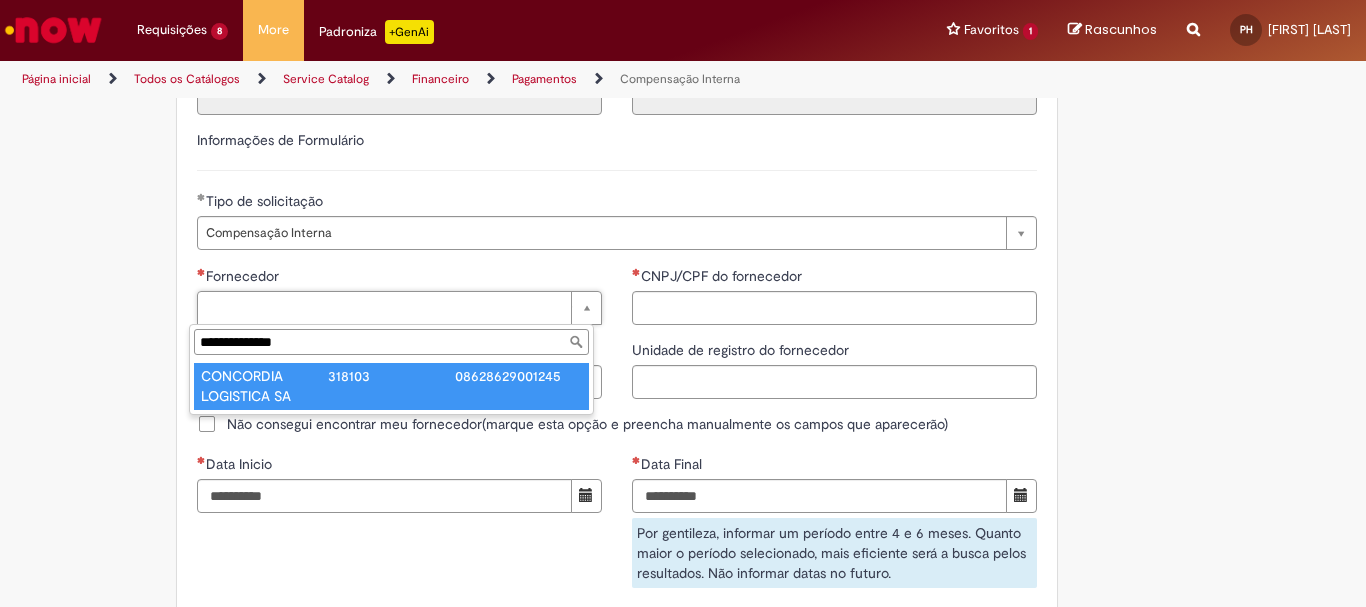type on "**********" 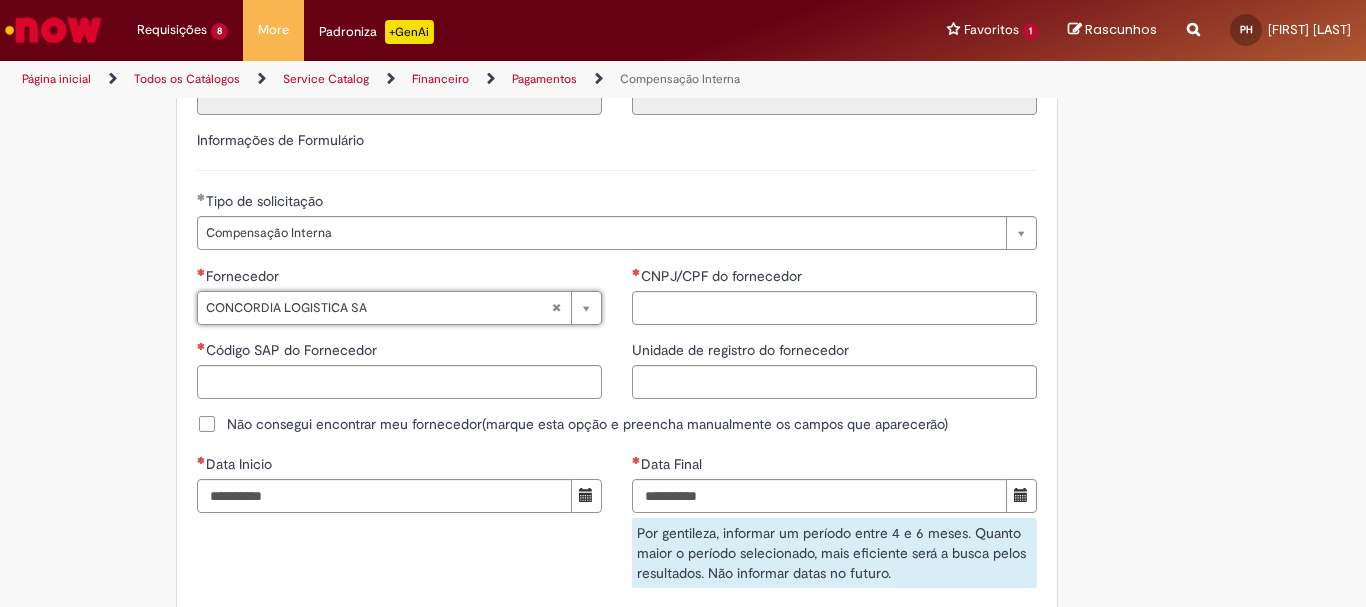 type on "**********" 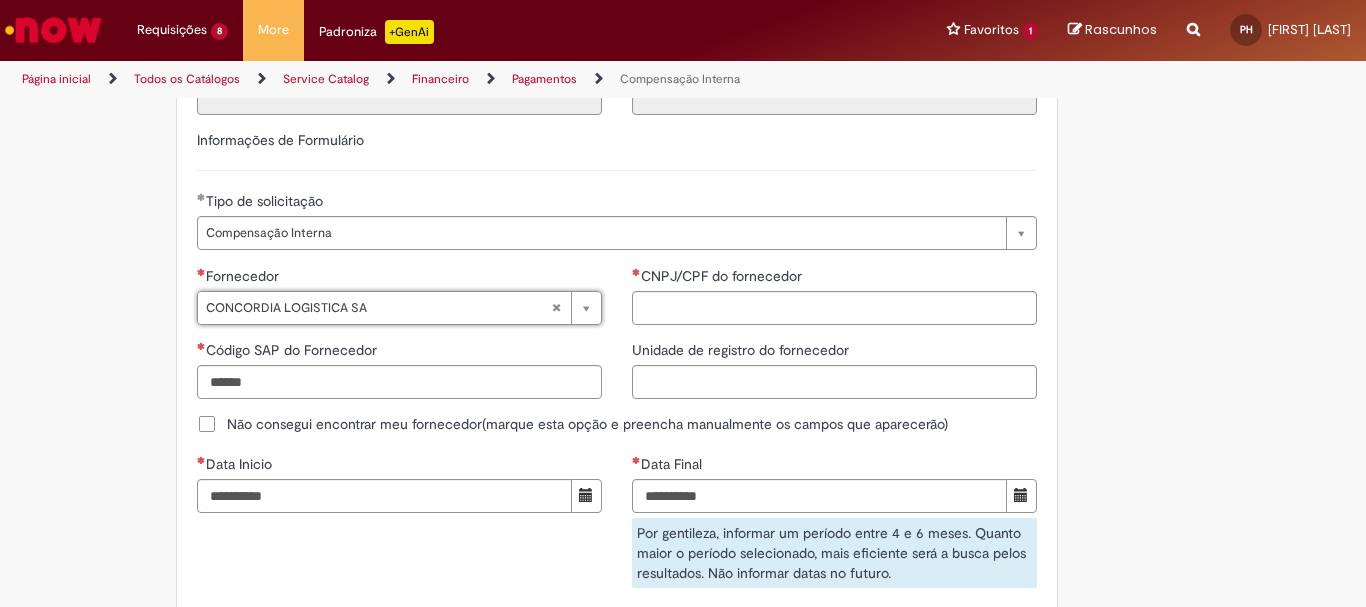 type on "**********" 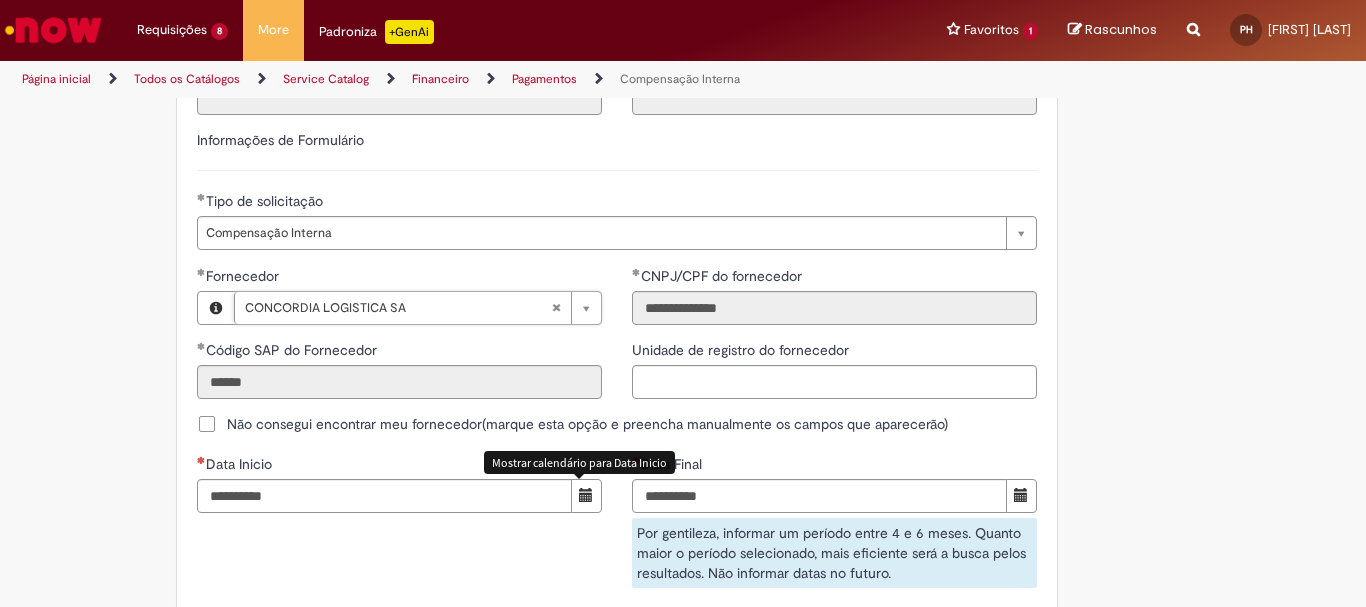 click at bounding box center (586, 495) 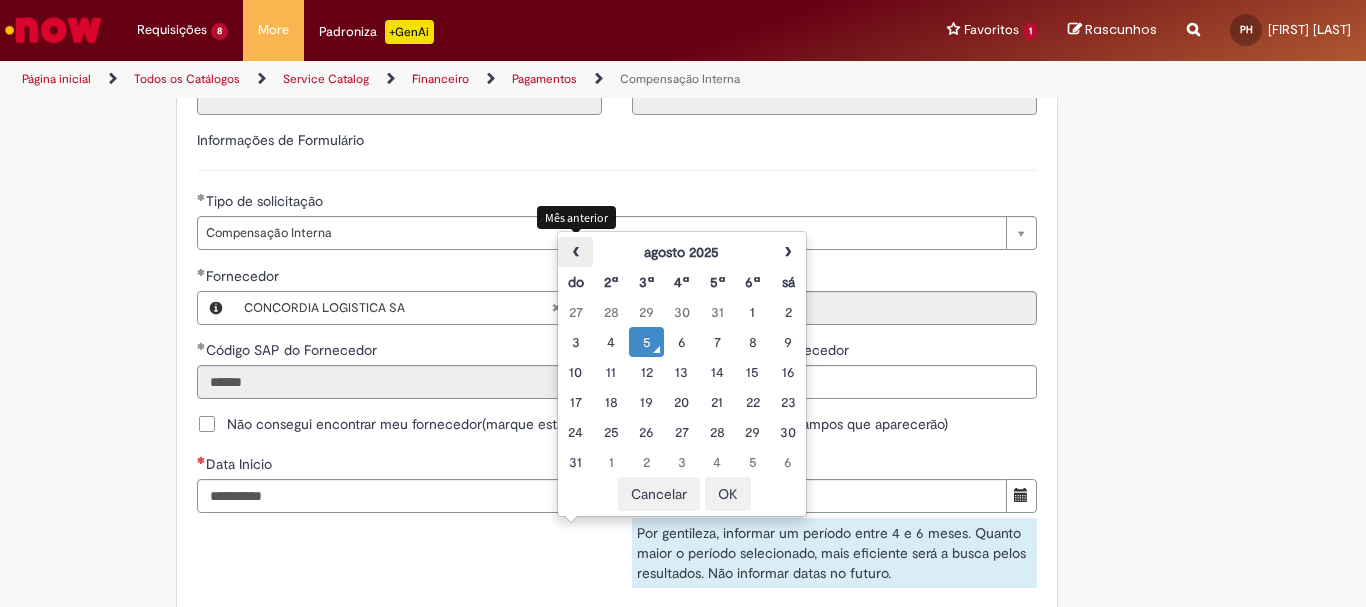 click on "‹" at bounding box center (575, 252) 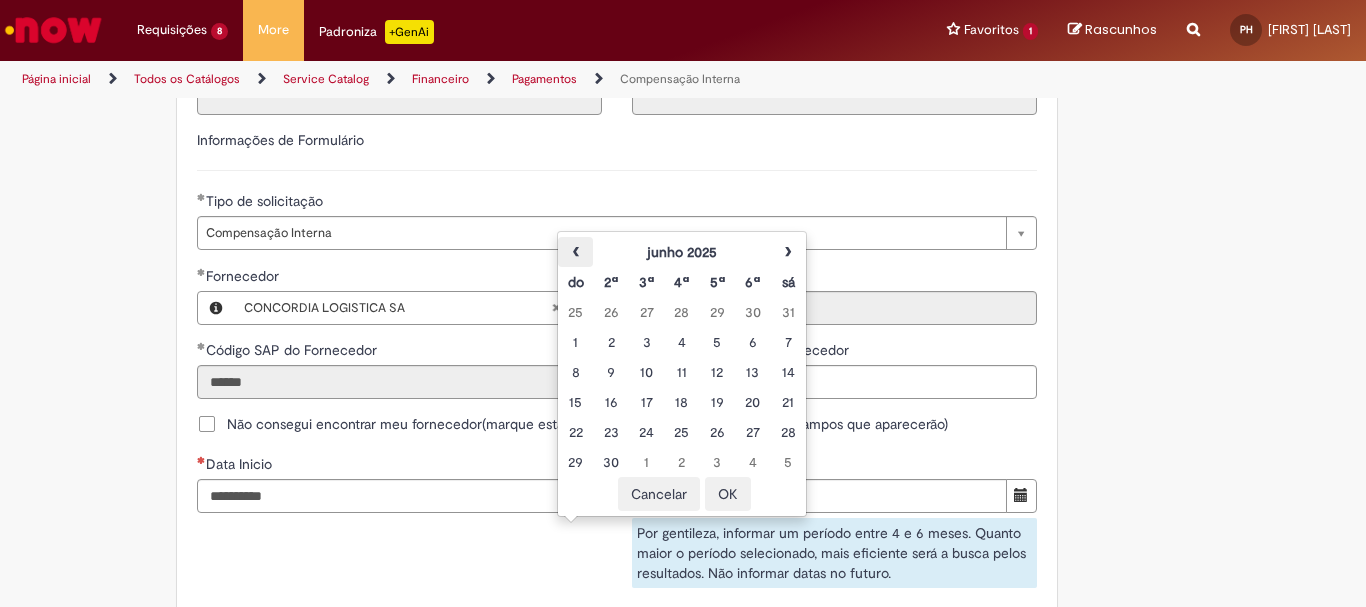 click on "‹" at bounding box center (575, 252) 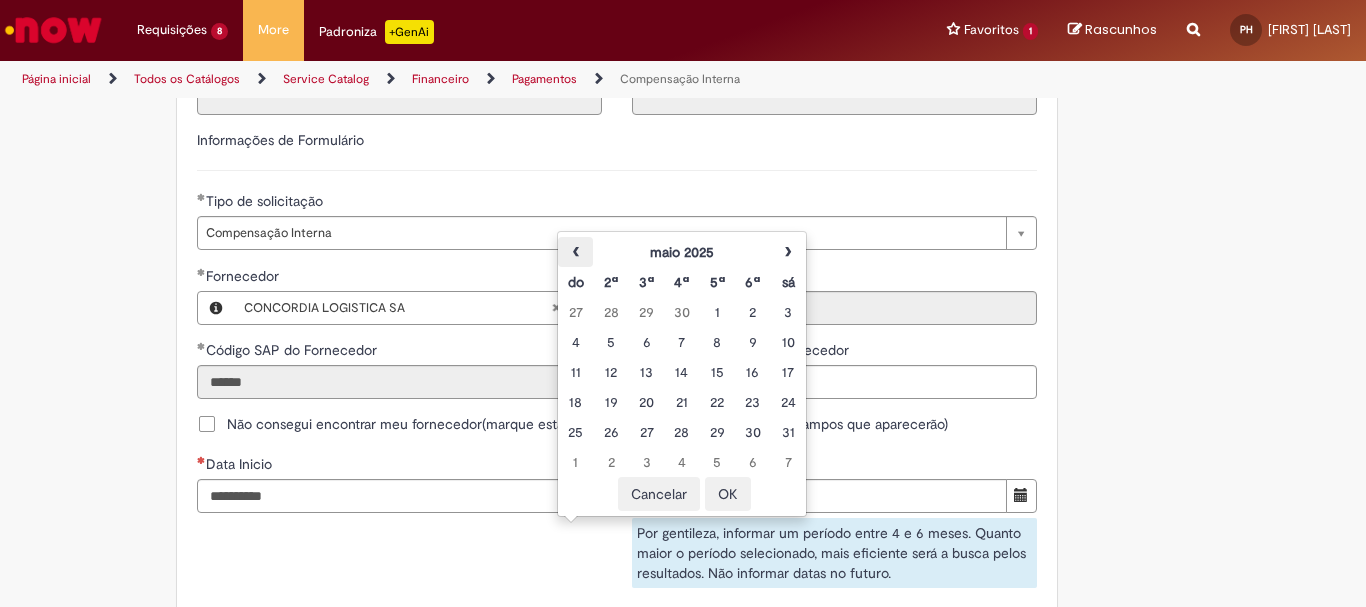 click on "‹" at bounding box center [575, 252] 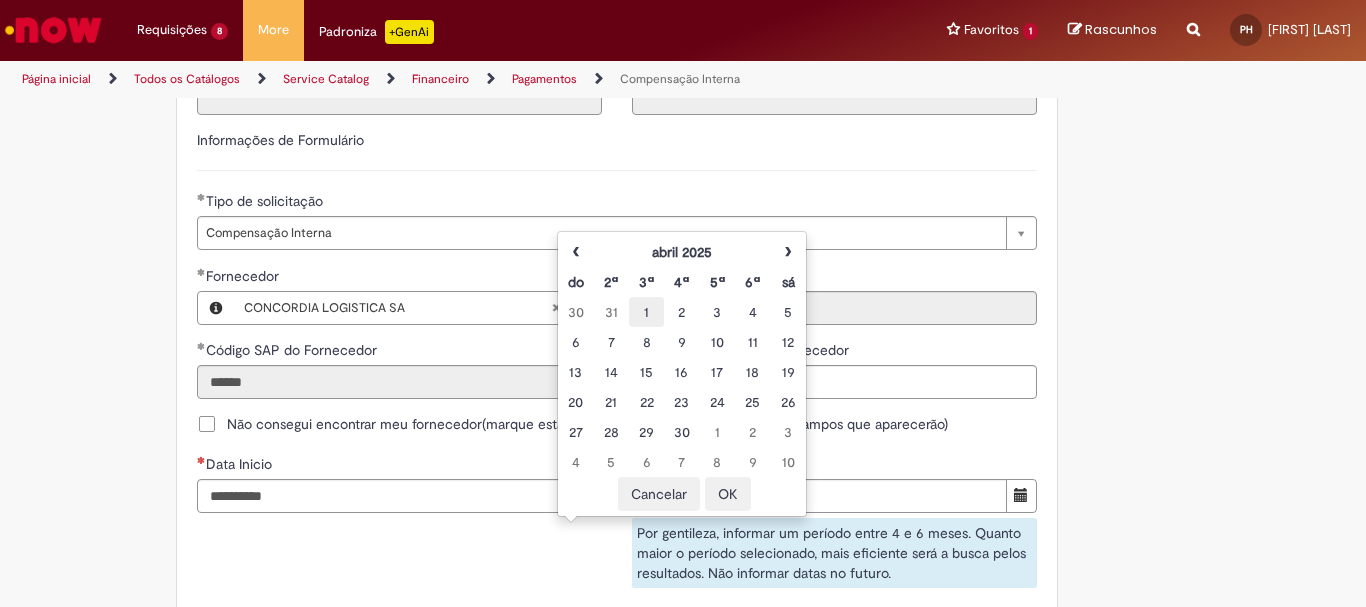 click on "1" at bounding box center [646, 312] 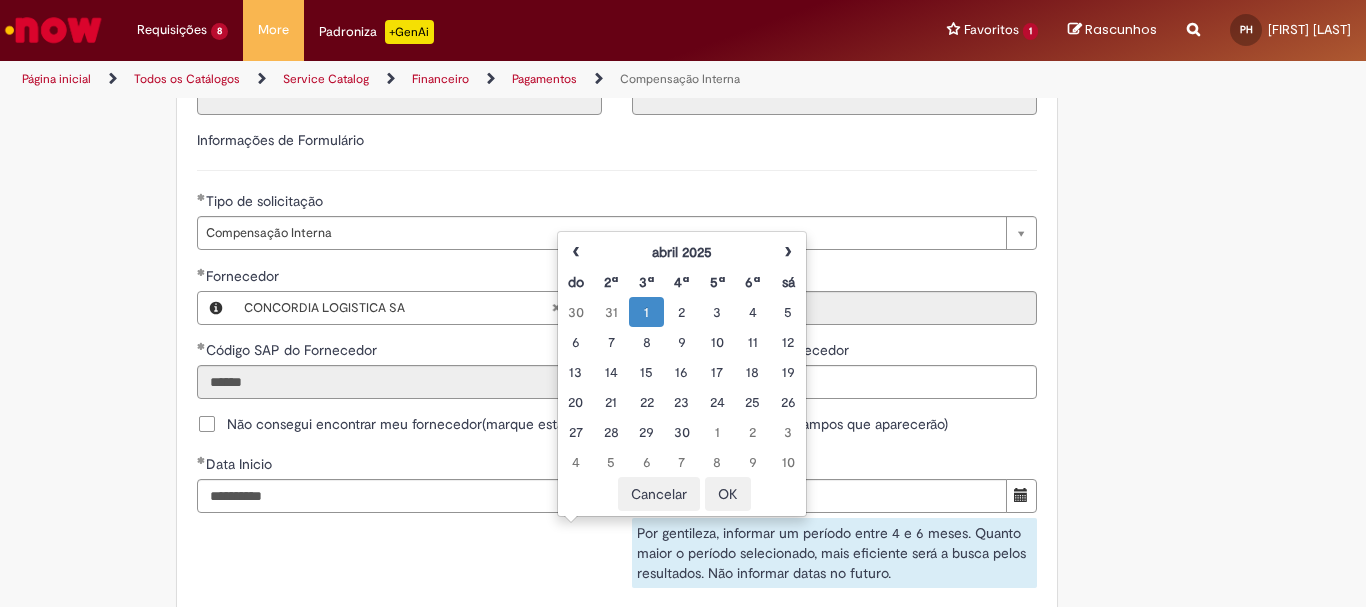 click on "OK" at bounding box center (728, 494) 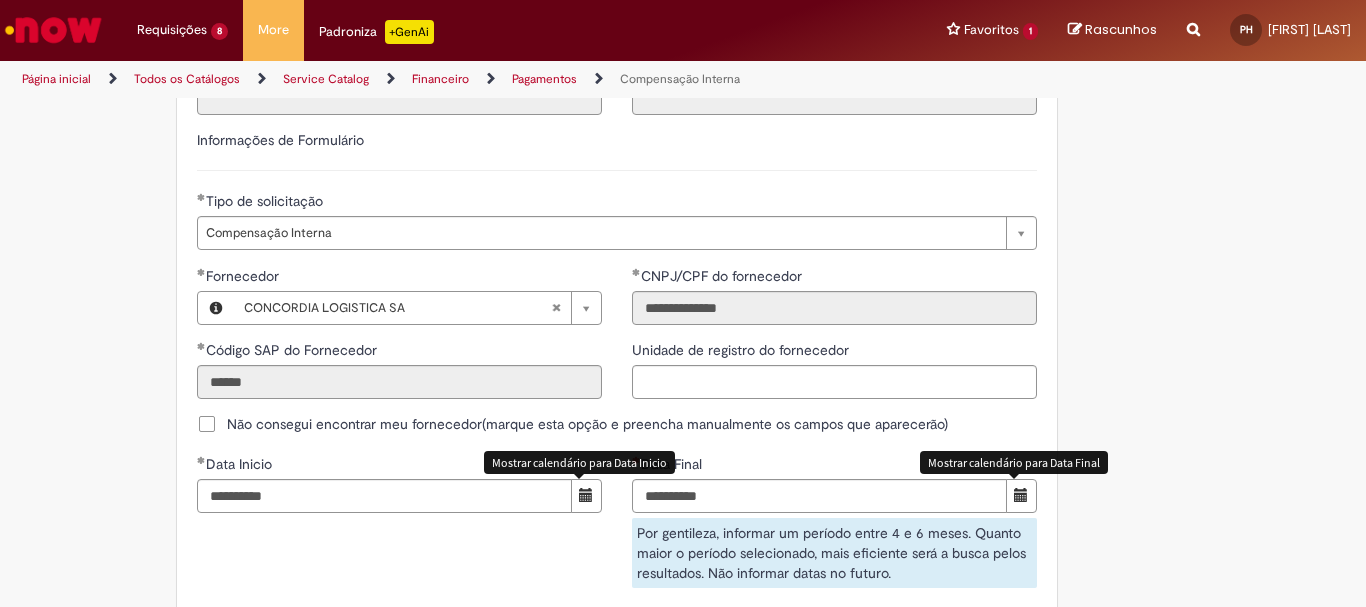 click at bounding box center [1021, 495] 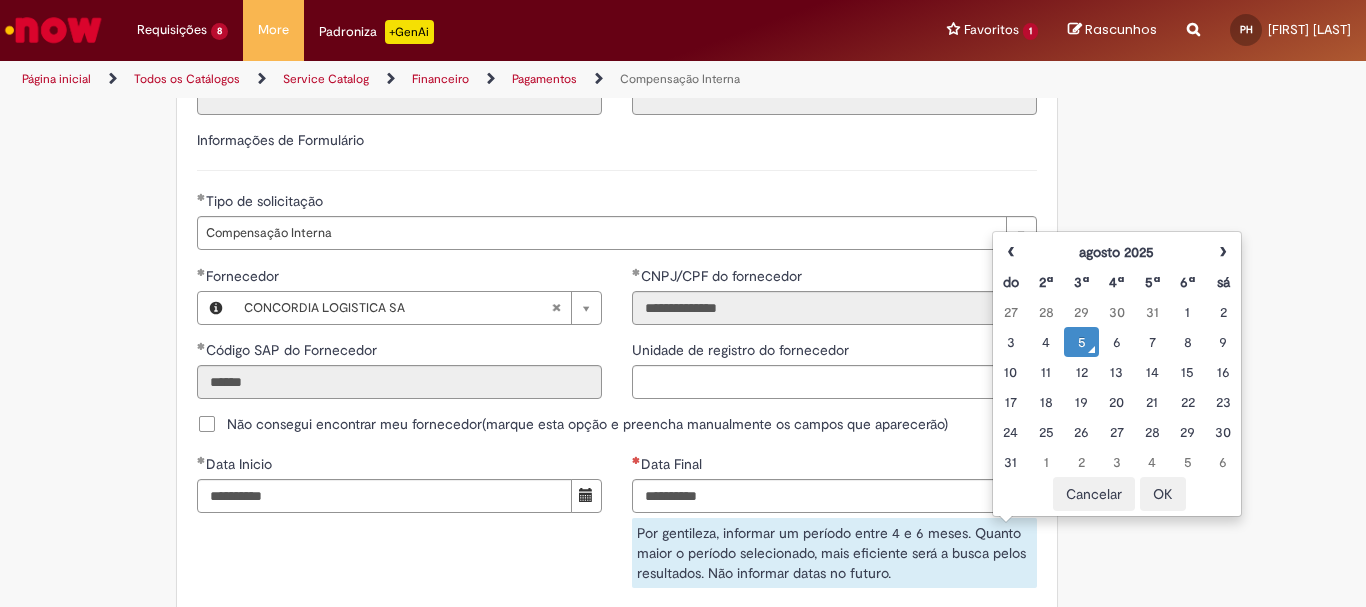 click on "OK" at bounding box center [1163, 494] 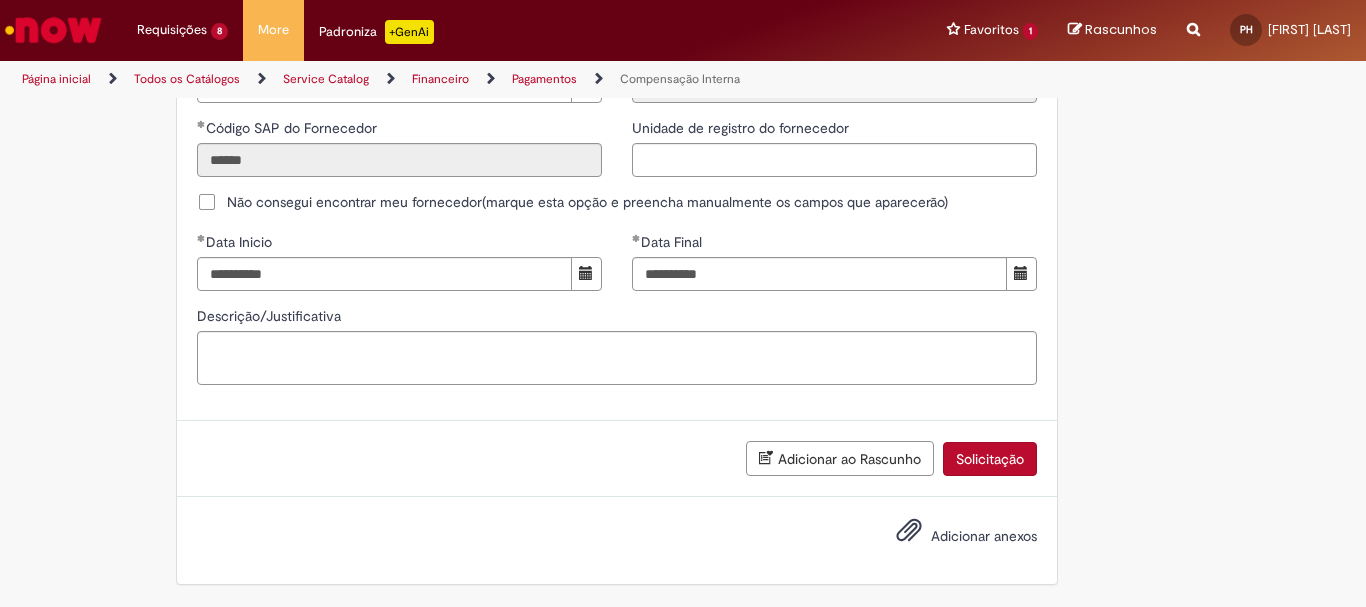 click on "Solicitação" at bounding box center [990, 459] 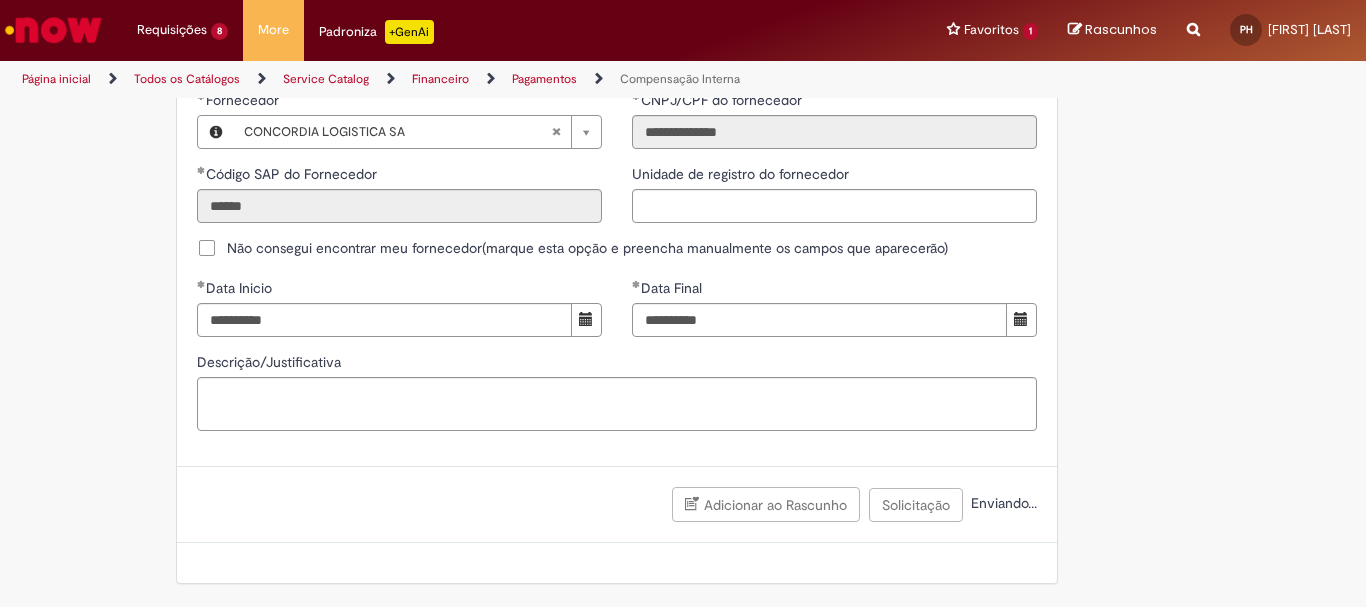 scroll, scrollTop: 1278, scrollLeft: 0, axis: vertical 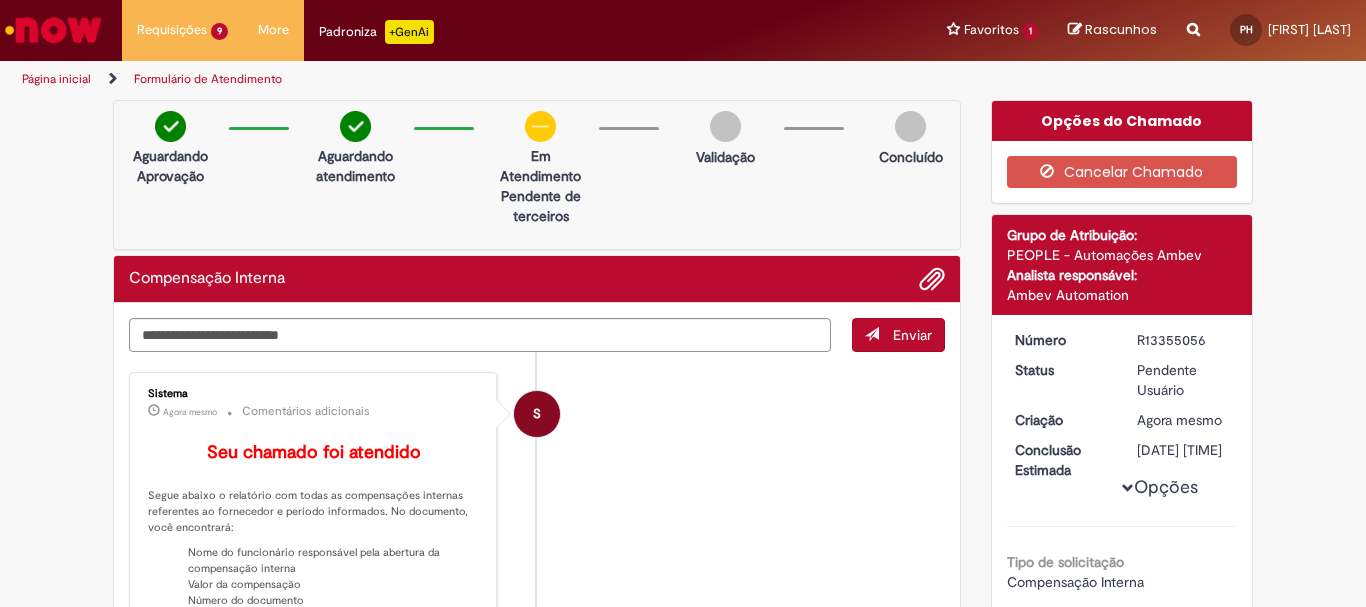 click on "S
Sistema
Agora mesmo Agora mesmo     Comentários adicionais
Seu chamado foi atendido
Segue abaixo o relatório com todas as compensações internas referentes ao fornecedor e período informados. No documento, você encontrará: Nome do funcionário responsável pela abertura da compensação interna Valor da compensação Número do documento Número da nota fiscal Link para as evidências correspondentes Importante:  O link para as evidências só funcionará se você o copiar e colá-lo em uma nova aba do navegador enquanto estiver logado no ServiceNOW. Por questões de segurança, clicar diretamente no link no arquivo Excel não permitirá o acesso. Como analisar o material enviado? Para analisar as informações no arquivo Excel, siga estas orientações: Observação:  Para outras solicitações, como:" at bounding box center [537, 773] 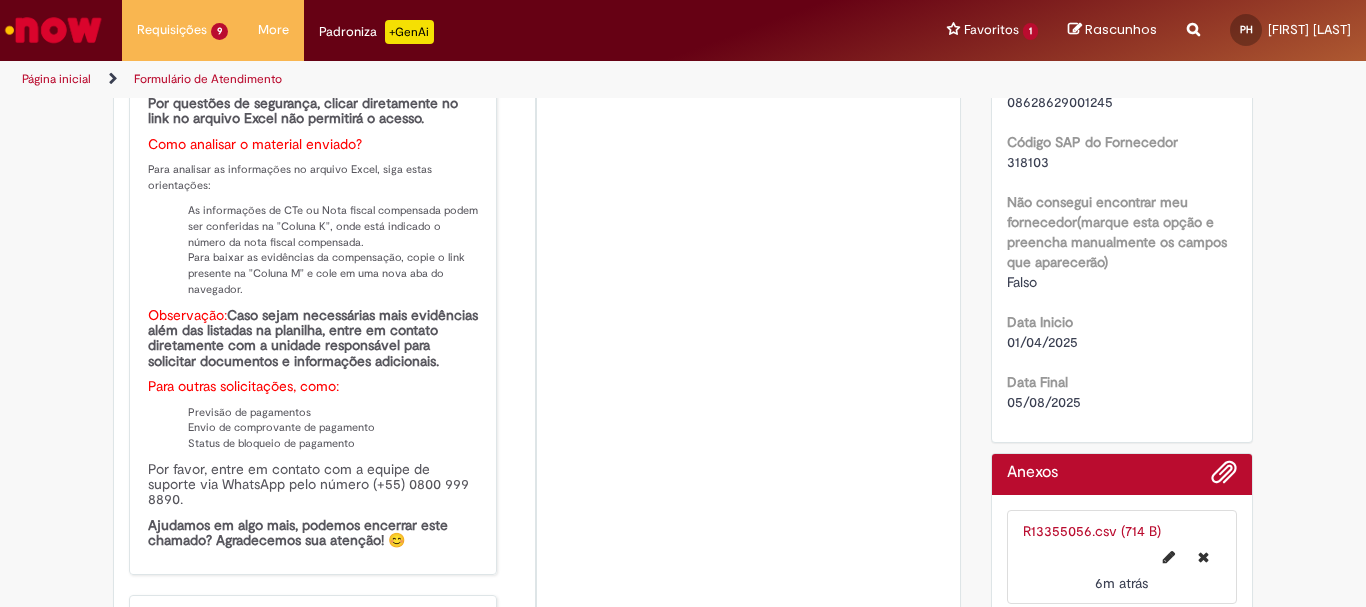 scroll, scrollTop: 800, scrollLeft: 0, axis: vertical 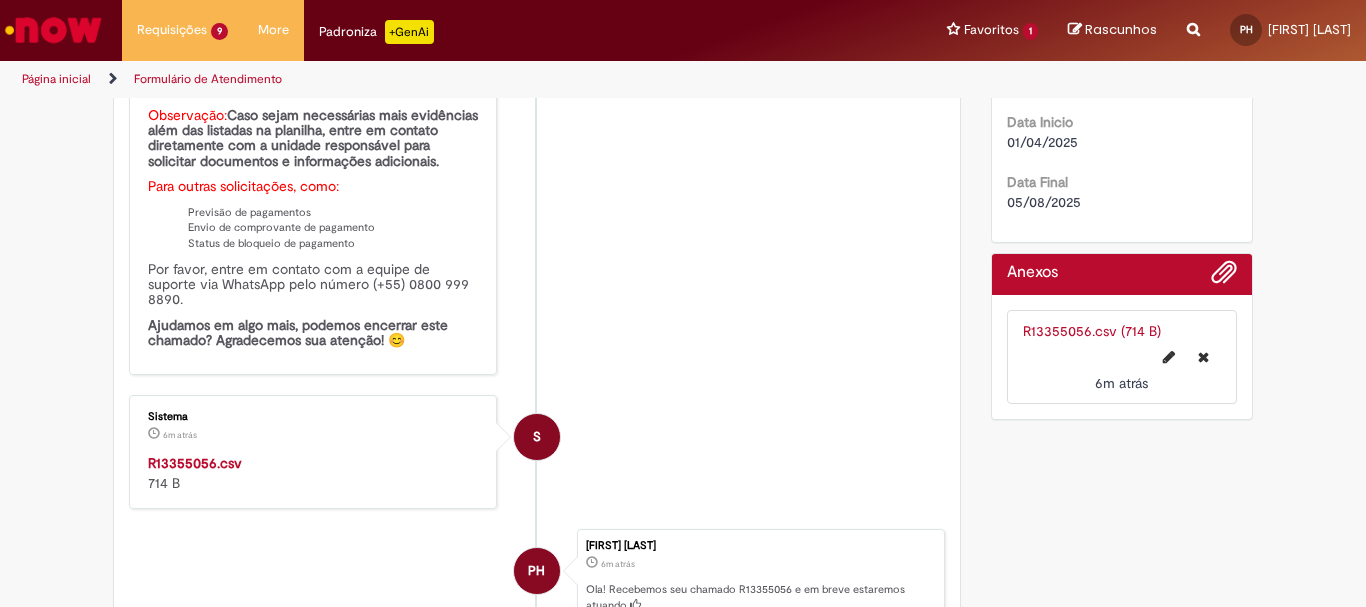 click on "R13355056.csv" at bounding box center (195, 463) 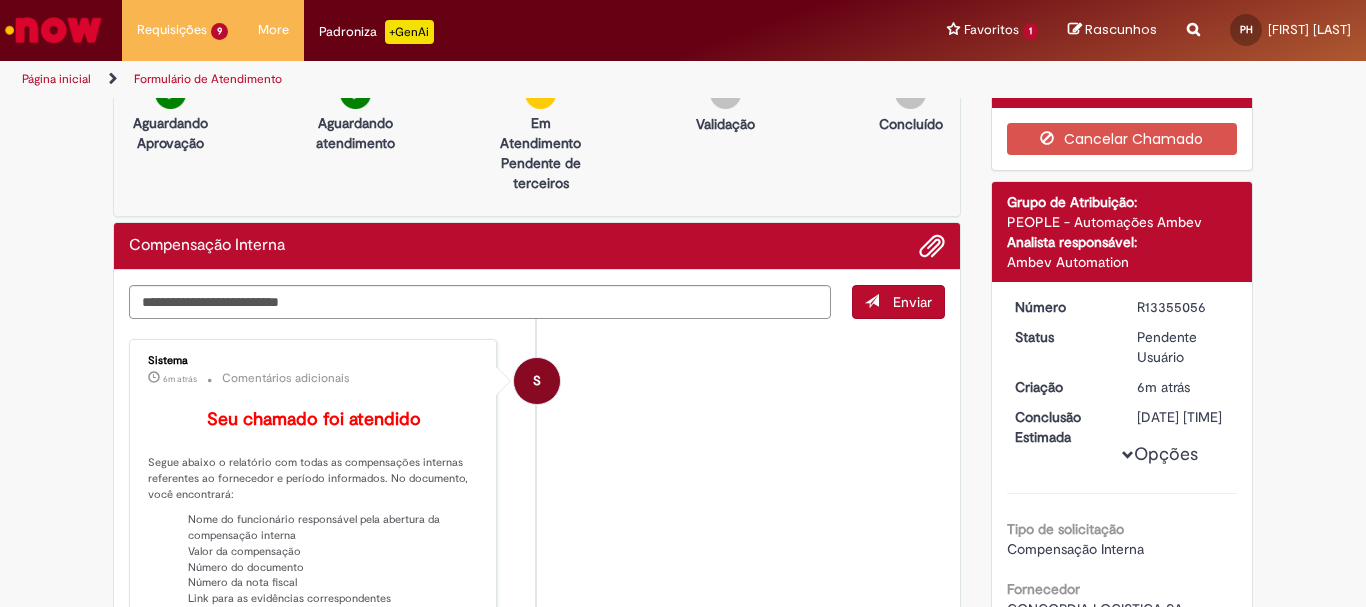 scroll, scrollTop: 0, scrollLeft: 0, axis: both 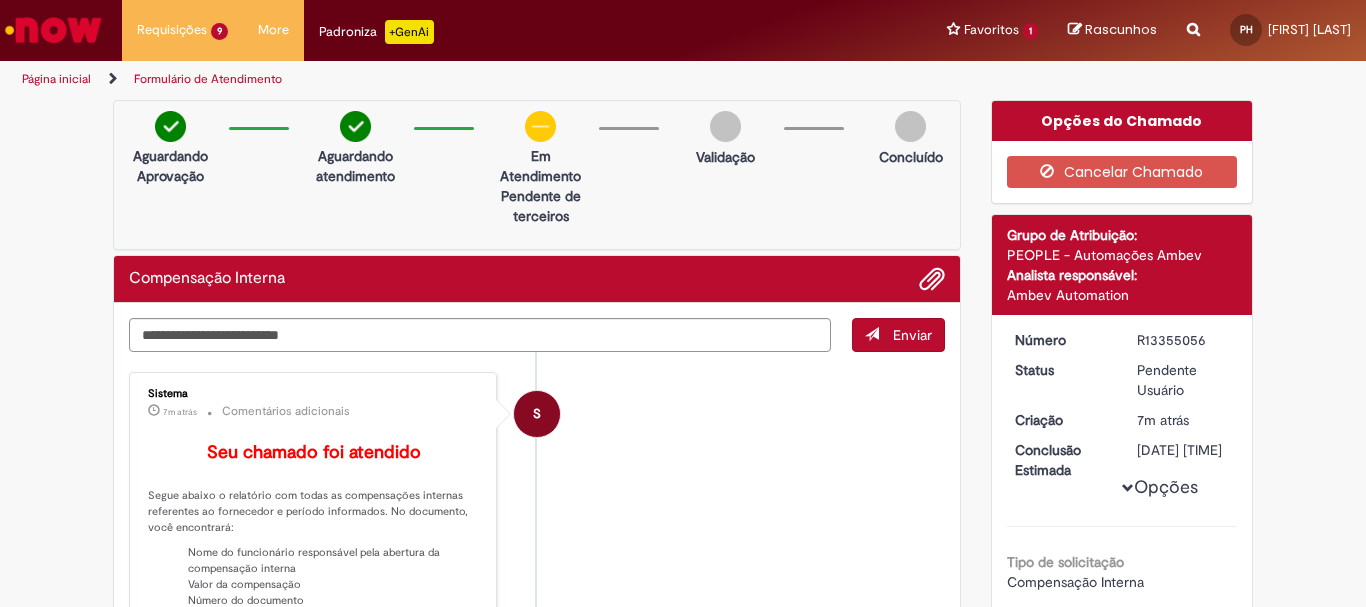 click at bounding box center [53, 30] 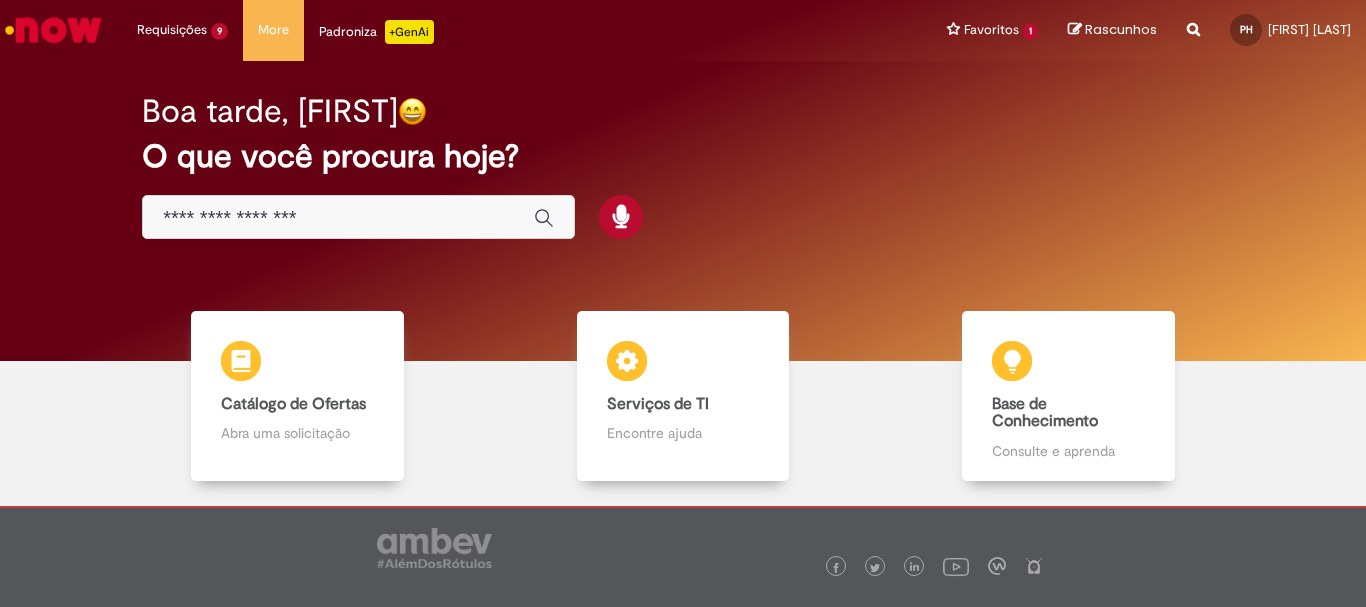 scroll, scrollTop: 0, scrollLeft: 0, axis: both 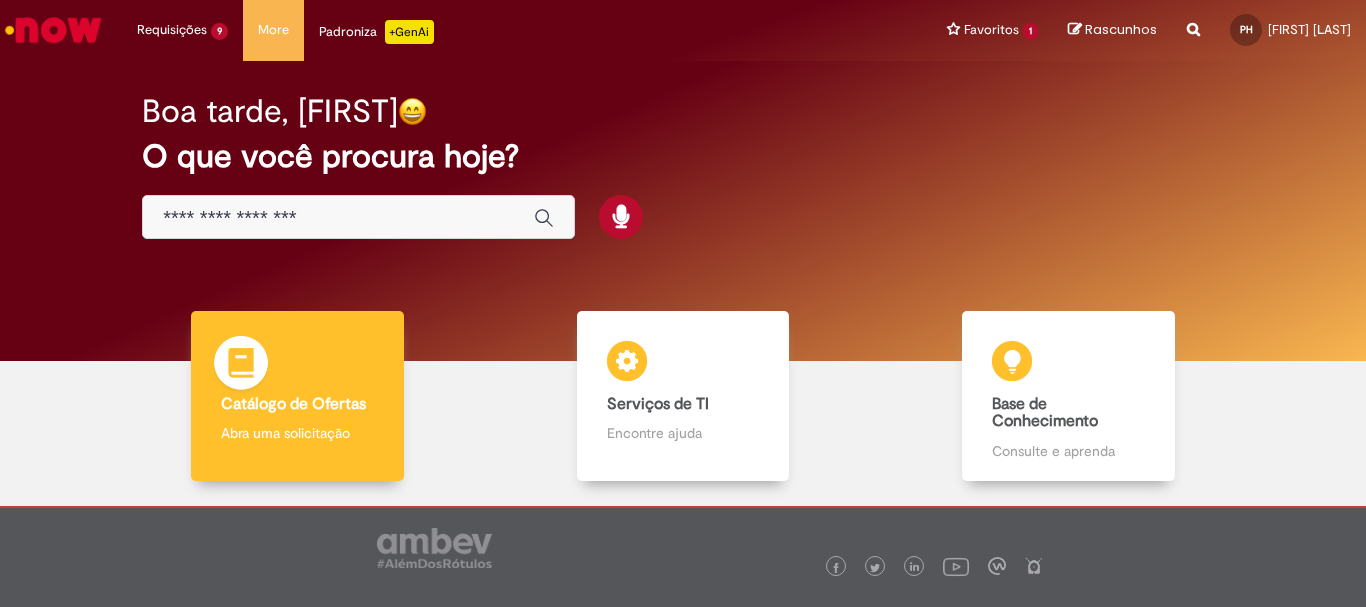 click on "Catálogo de Ofertas" at bounding box center (293, 404) 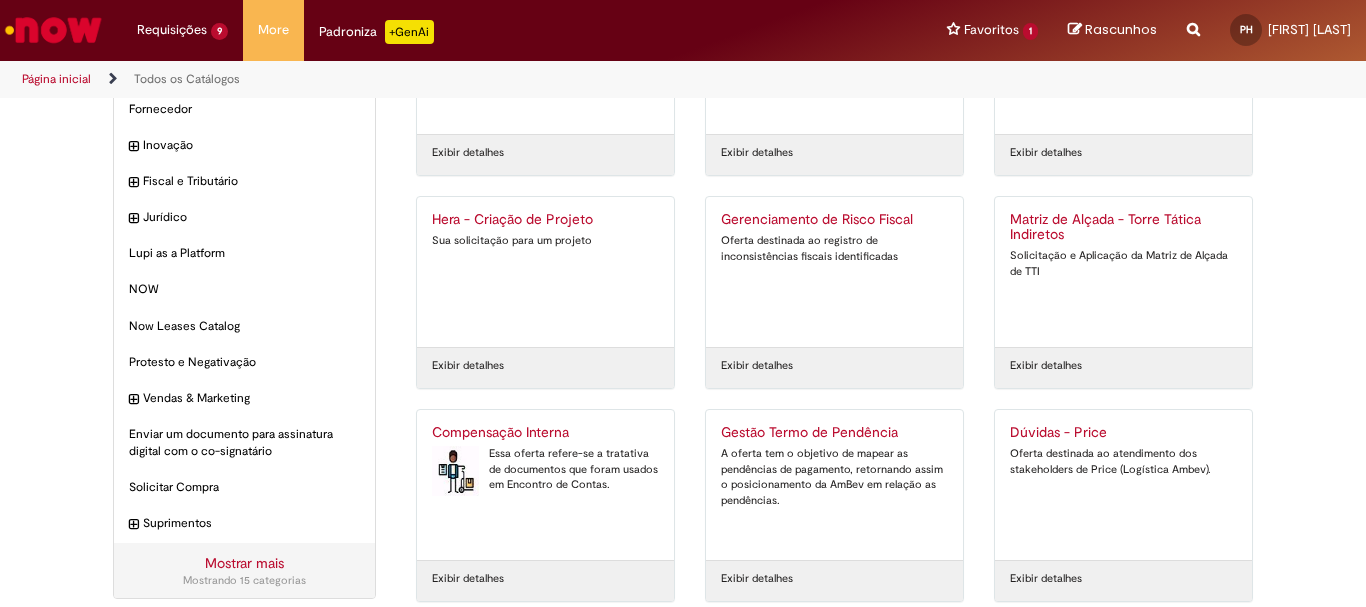 scroll, scrollTop: 191, scrollLeft: 0, axis: vertical 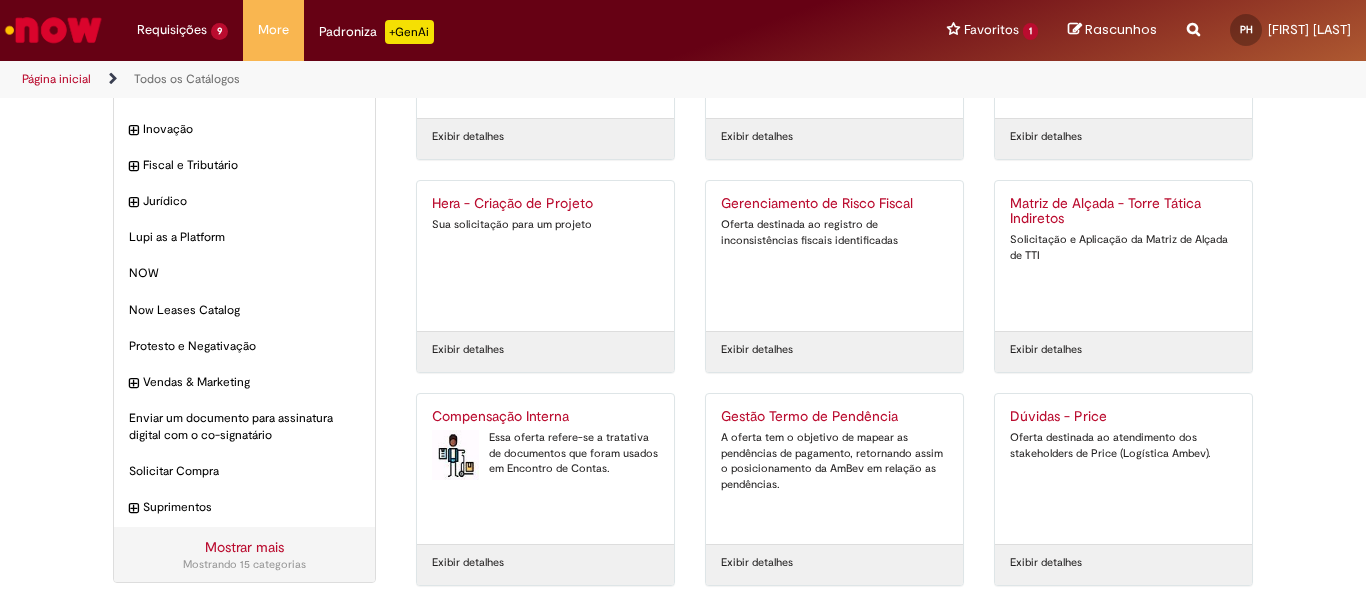 click on "Essa oferta refere-se a tratativa de documentos que foram usados em Encontro de Contas." at bounding box center (545, 453) 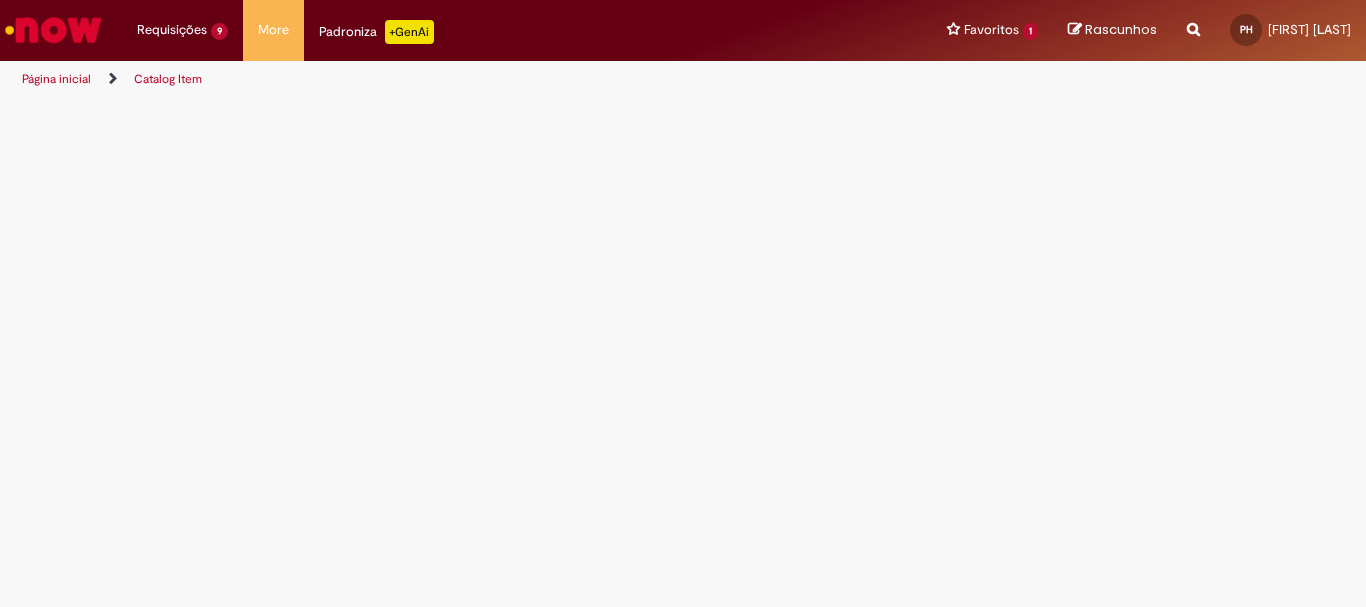 scroll, scrollTop: 0, scrollLeft: 0, axis: both 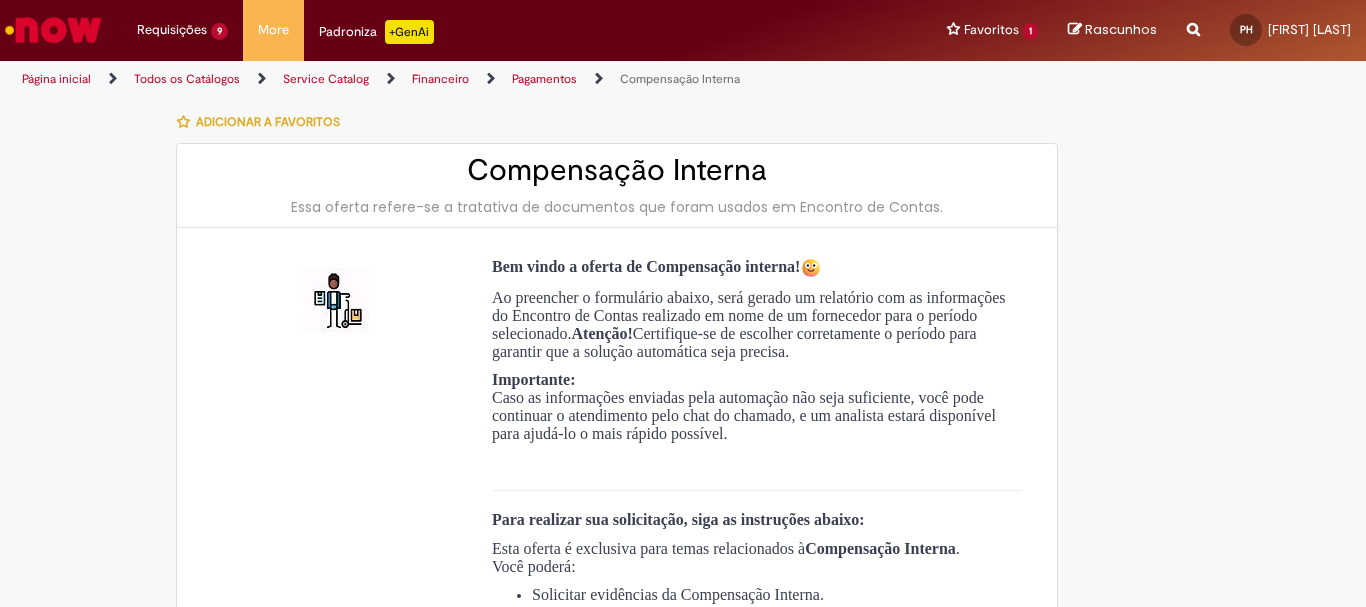 type on "**********" 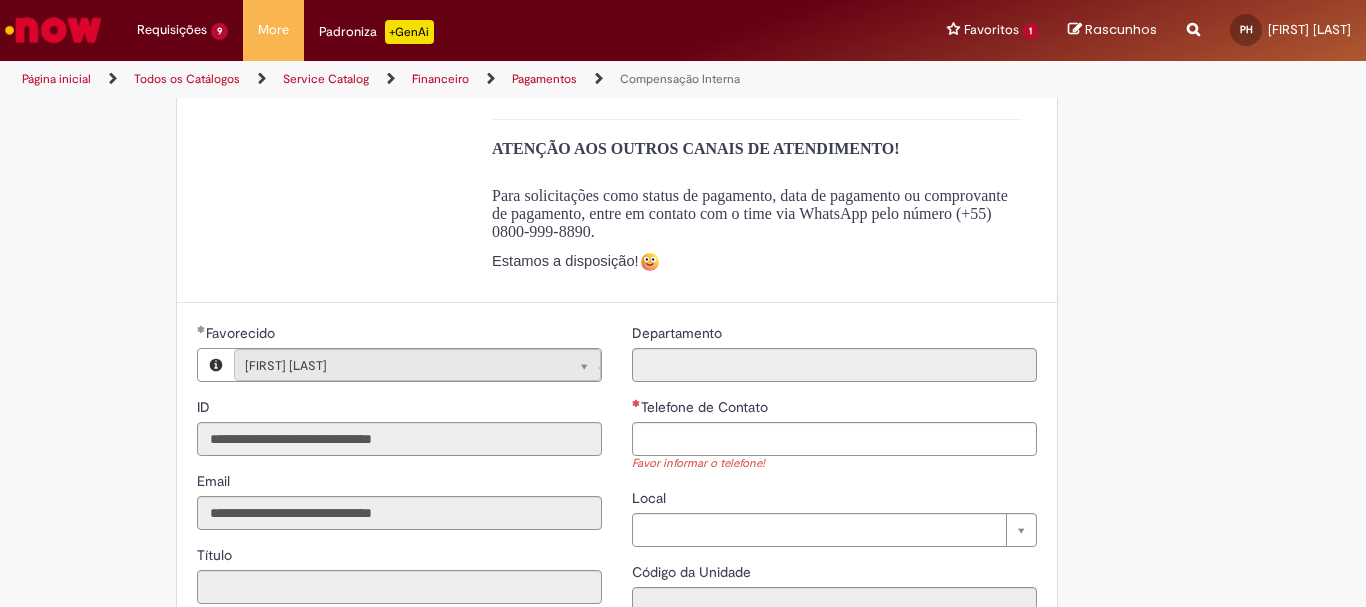 scroll, scrollTop: 800, scrollLeft: 0, axis: vertical 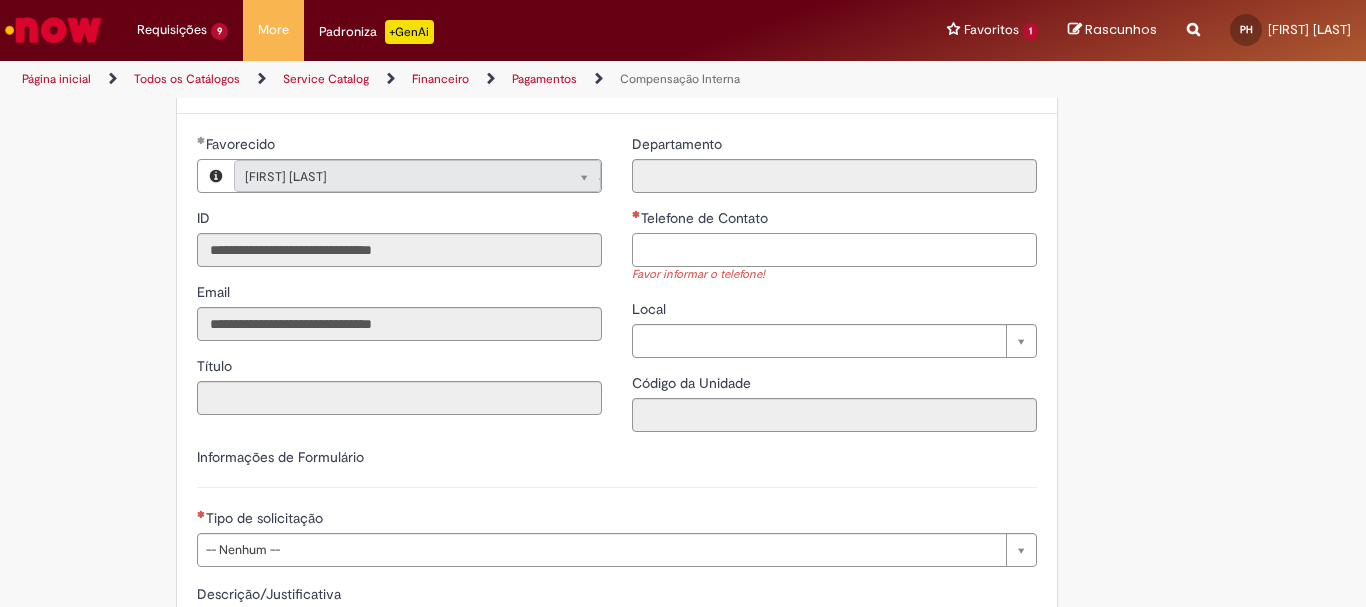 click on "Telefone de Contato" at bounding box center [834, 250] 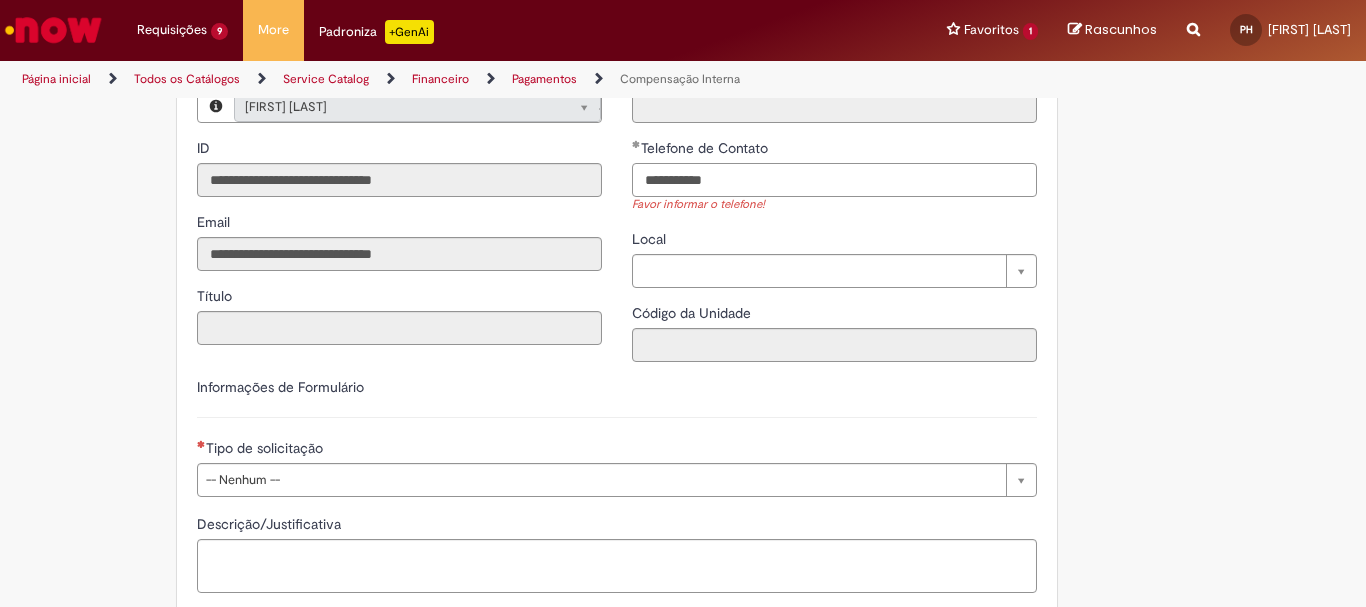scroll, scrollTop: 1000, scrollLeft: 0, axis: vertical 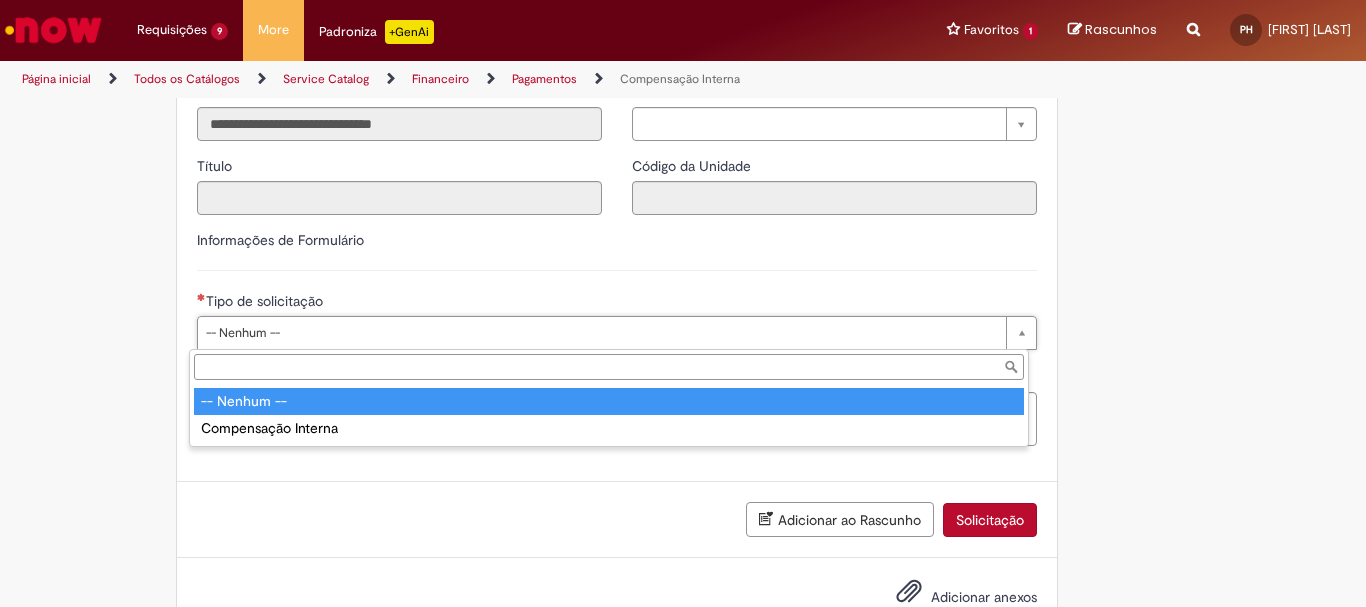type on "**********" 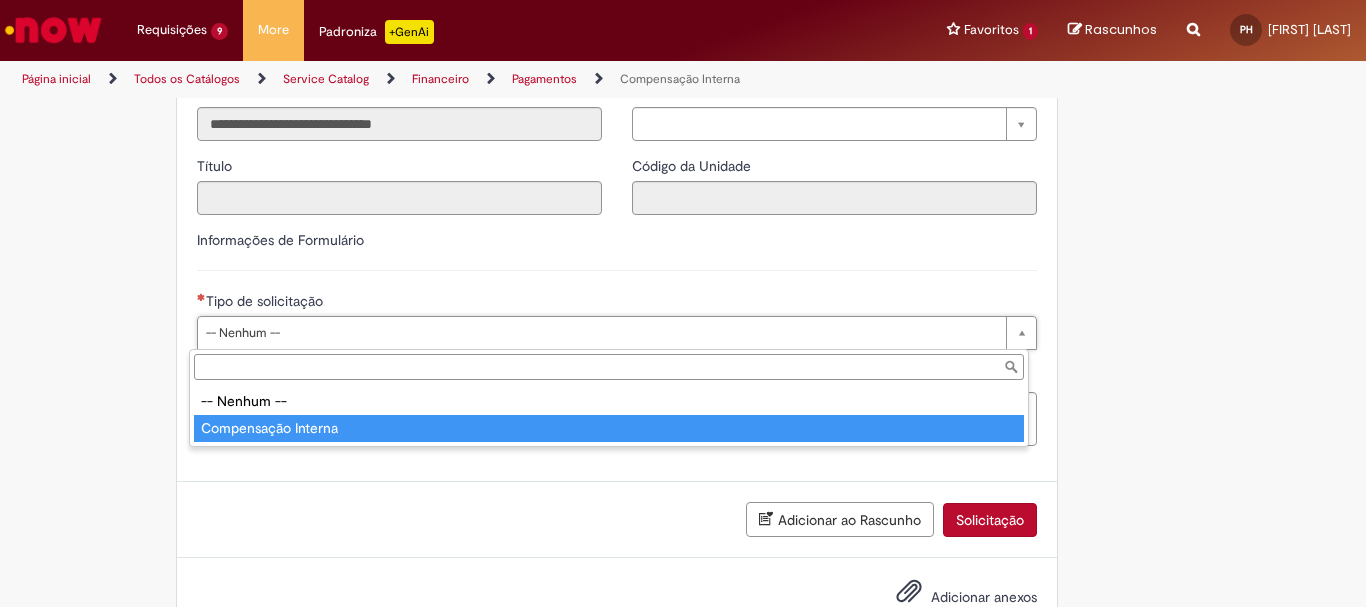type on "**********" 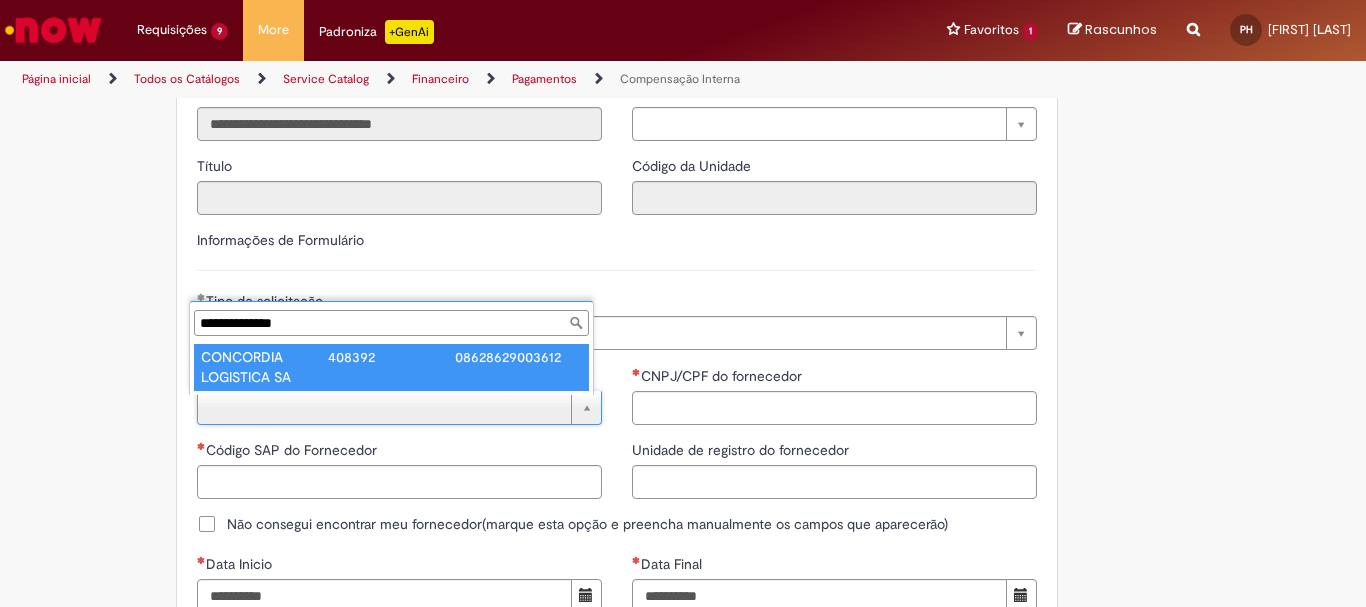type on "**********" 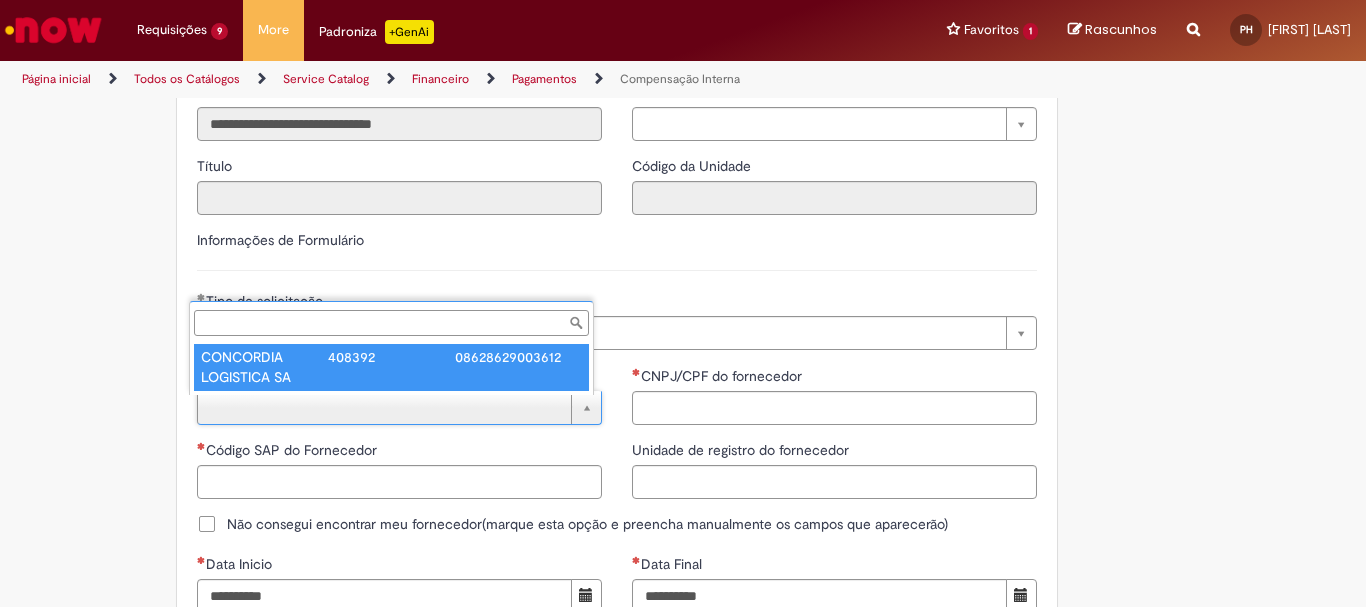 type on "******" 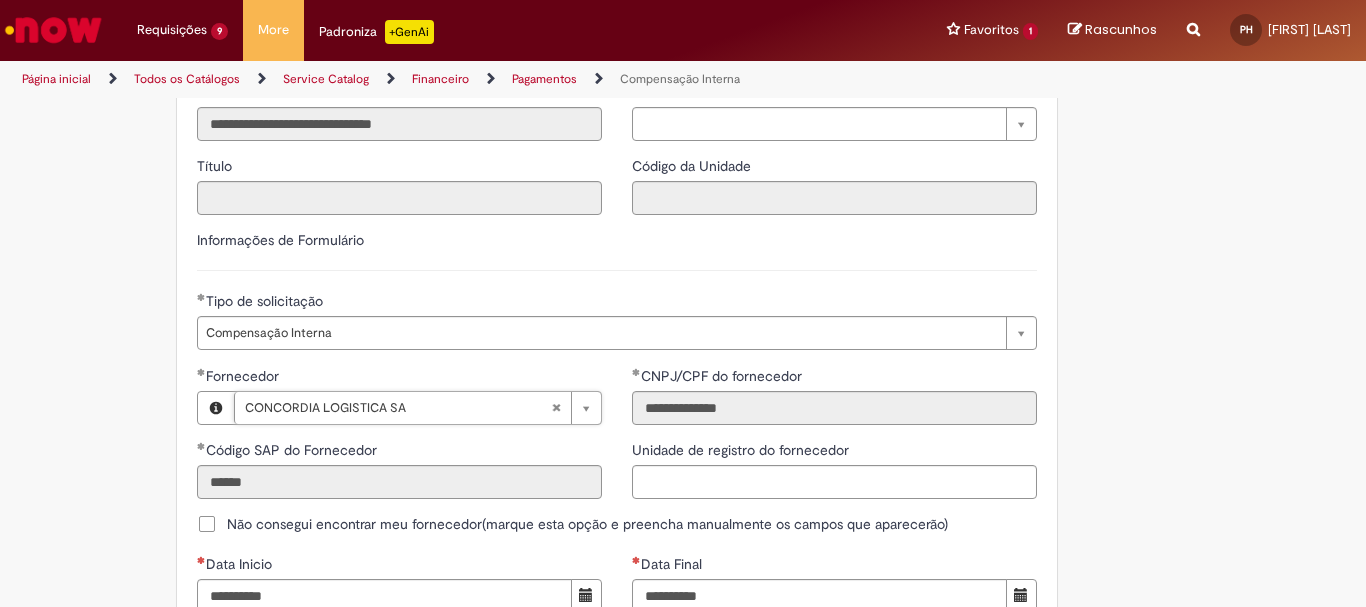 scroll, scrollTop: 1300, scrollLeft: 0, axis: vertical 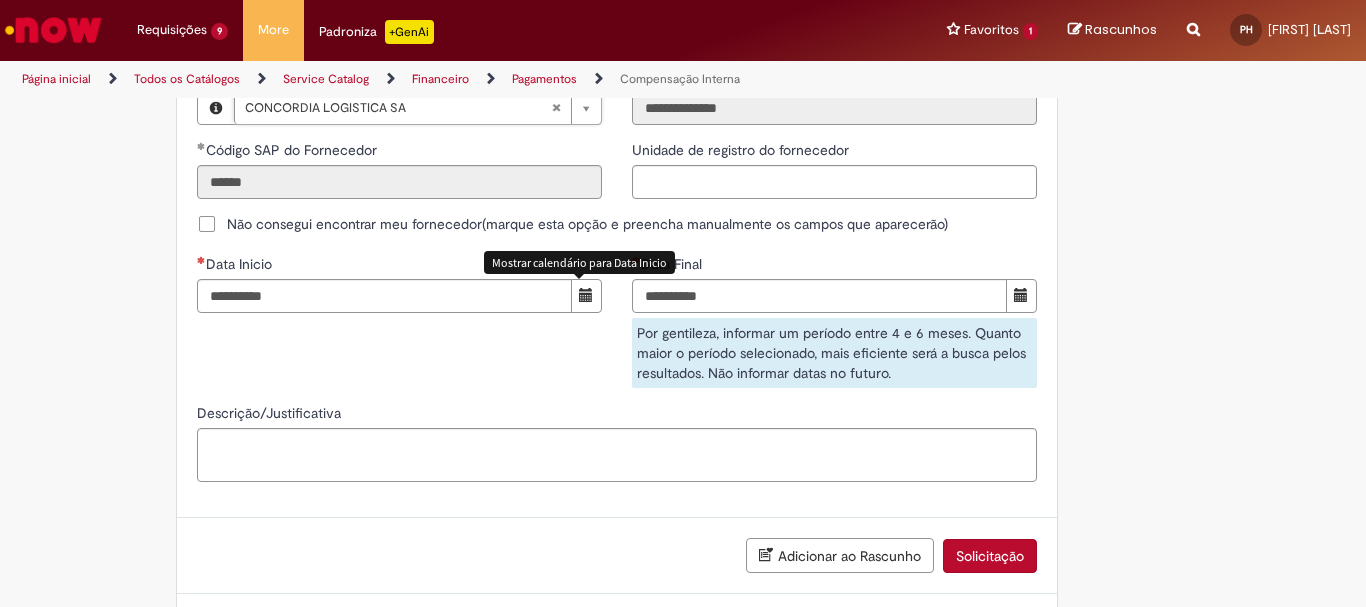 click at bounding box center [586, 295] 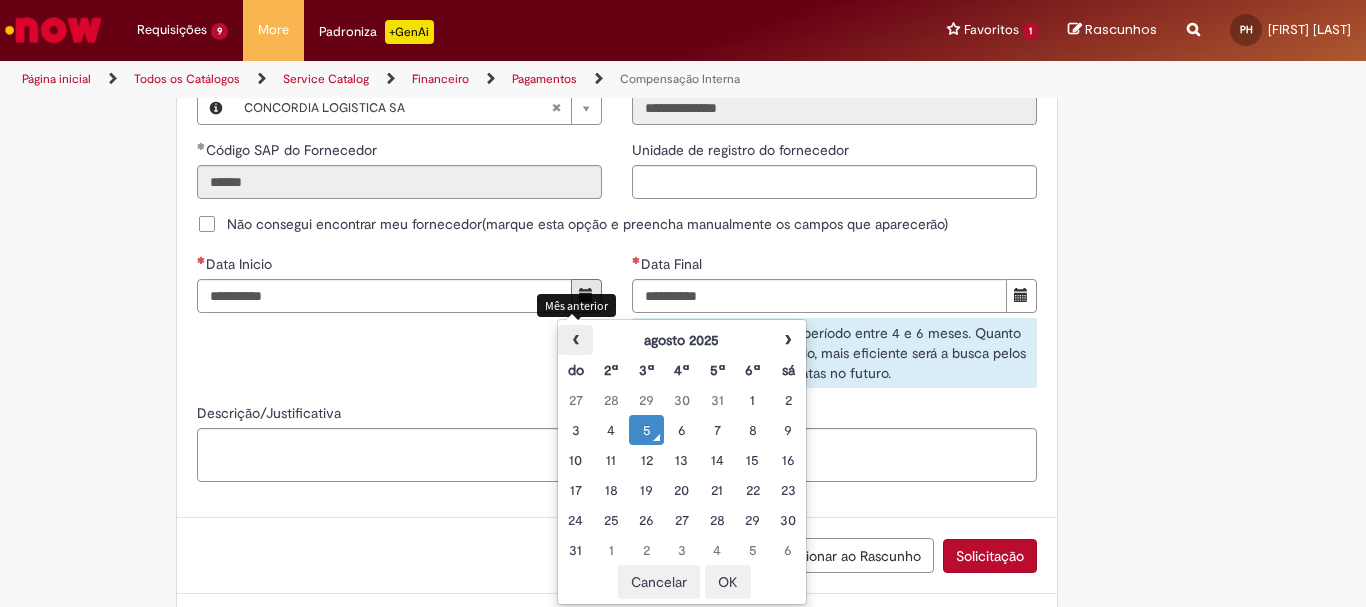 click on "‹" at bounding box center [575, 340] 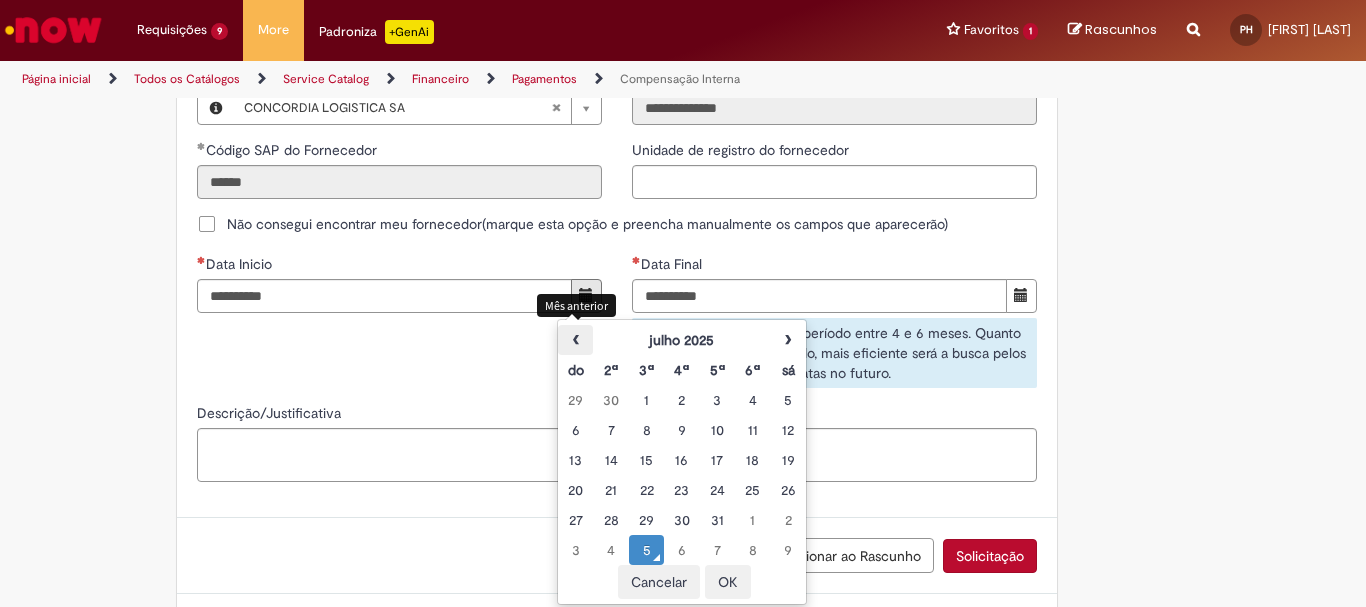 click on "‹" at bounding box center (575, 340) 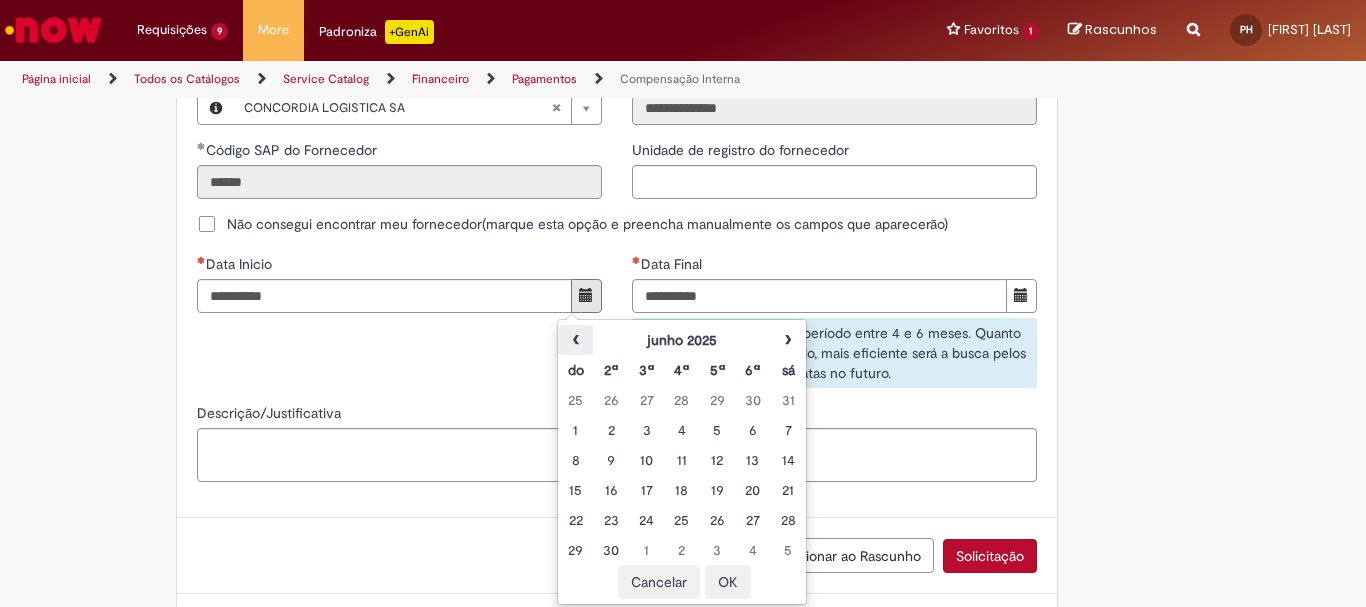 click on "‹" at bounding box center [575, 340] 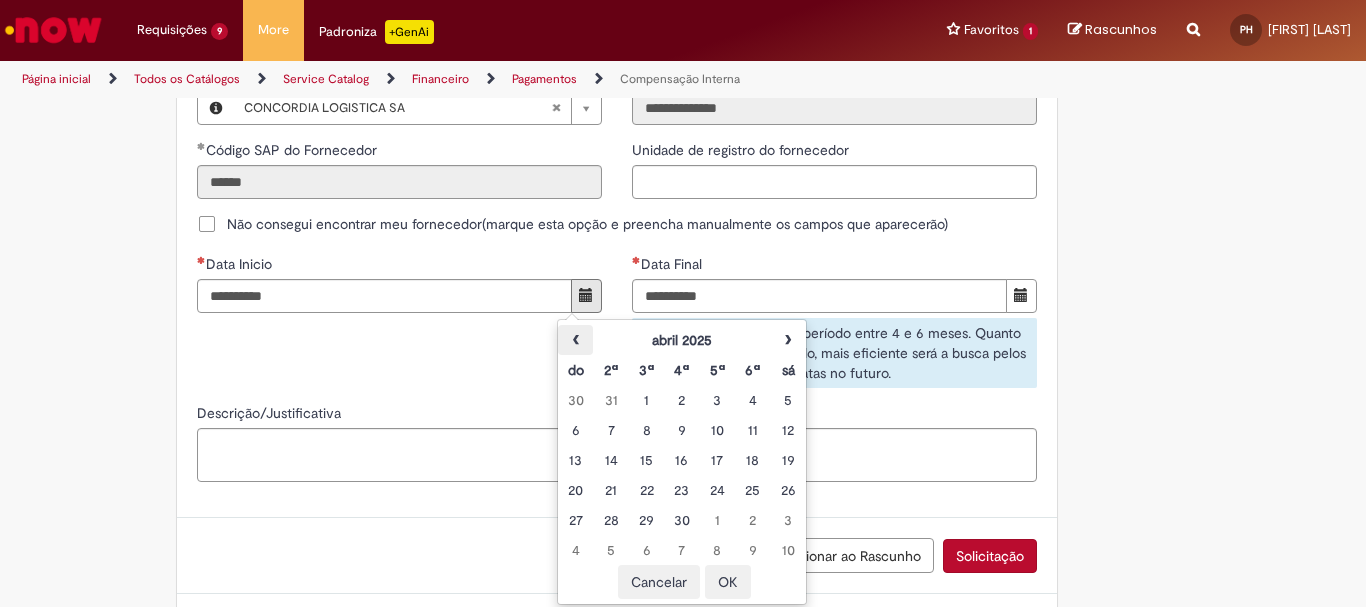 click on "‹" at bounding box center (575, 340) 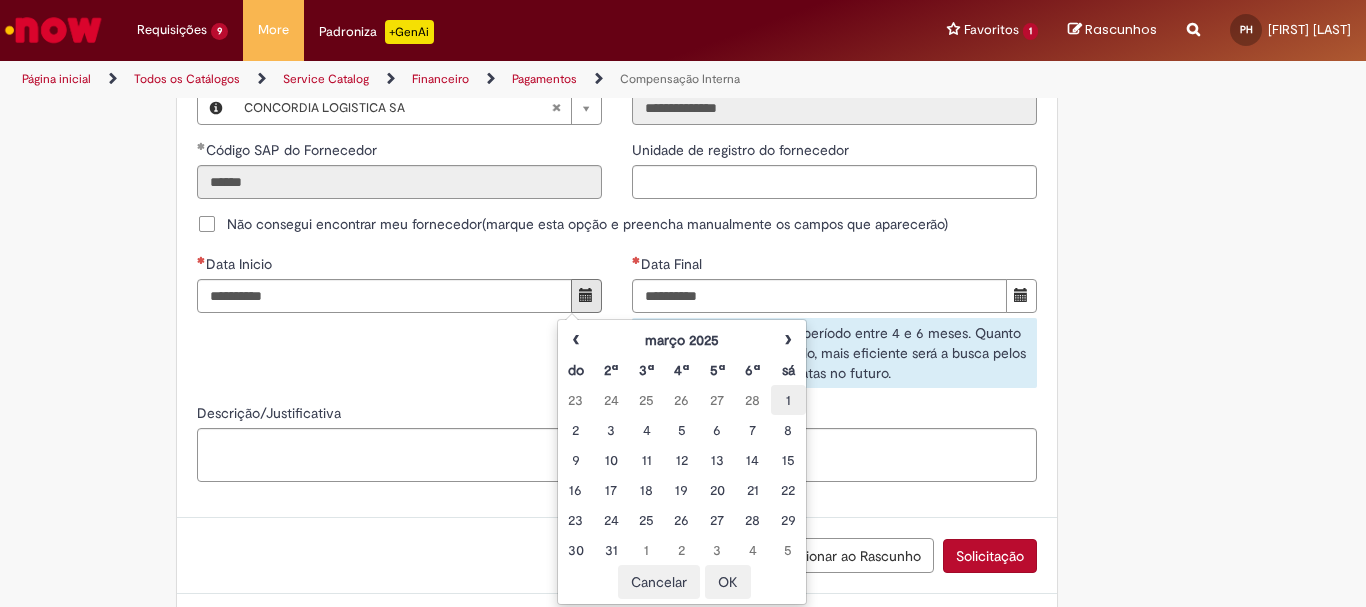 click on "1" at bounding box center [788, 400] 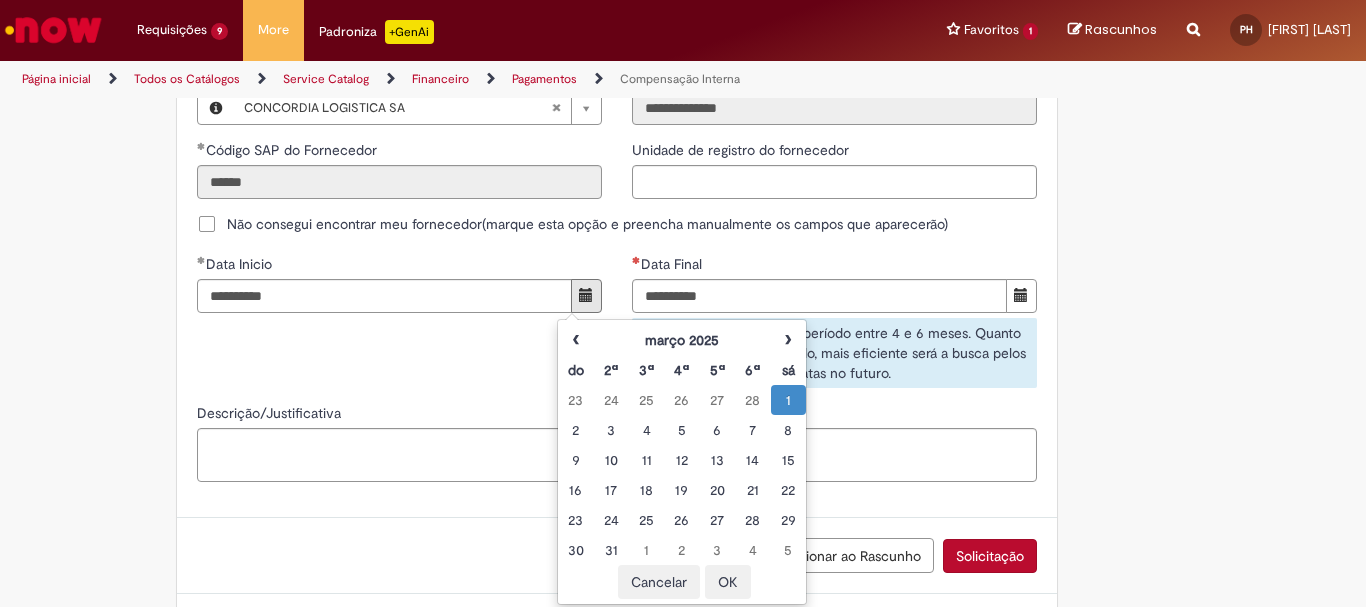 click on "OK" at bounding box center (728, 582) 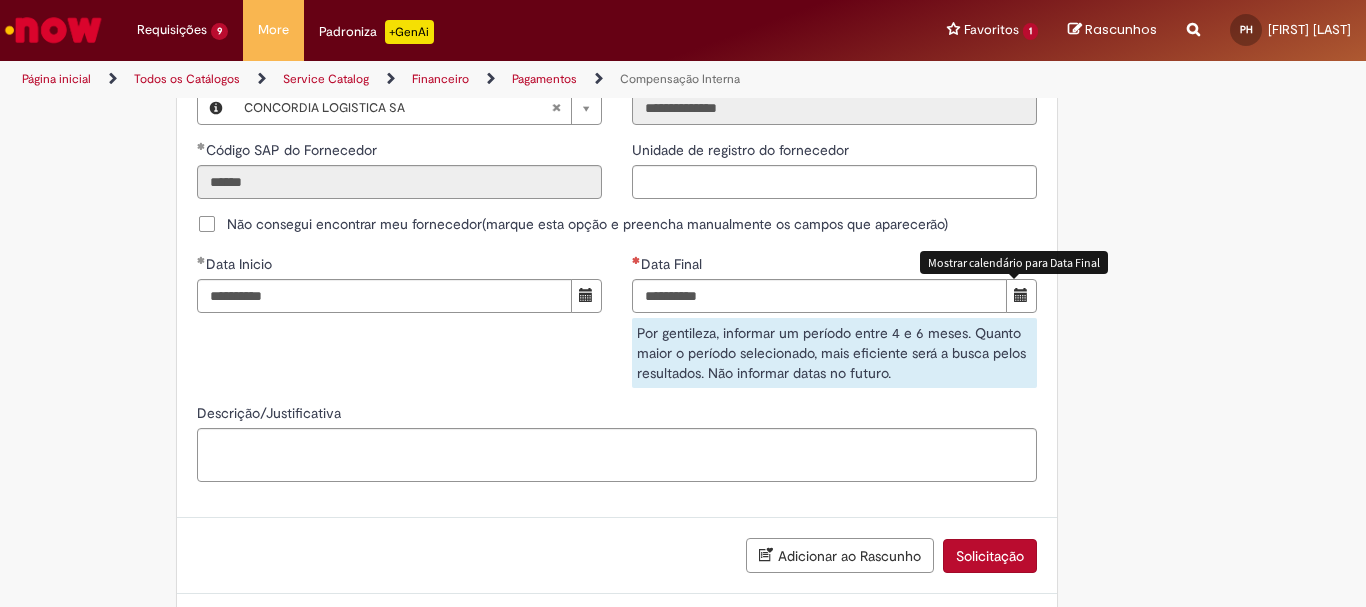click at bounding box center [1021, 295] 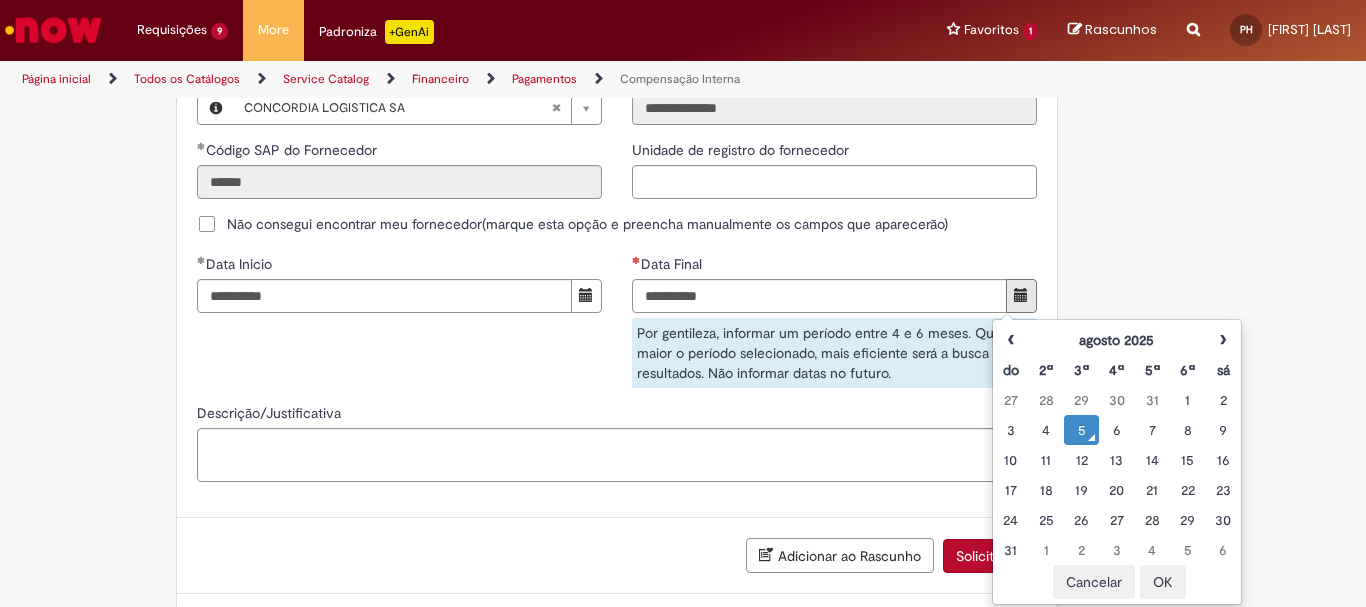 click on "OK" at bounding box center (1163, 582) 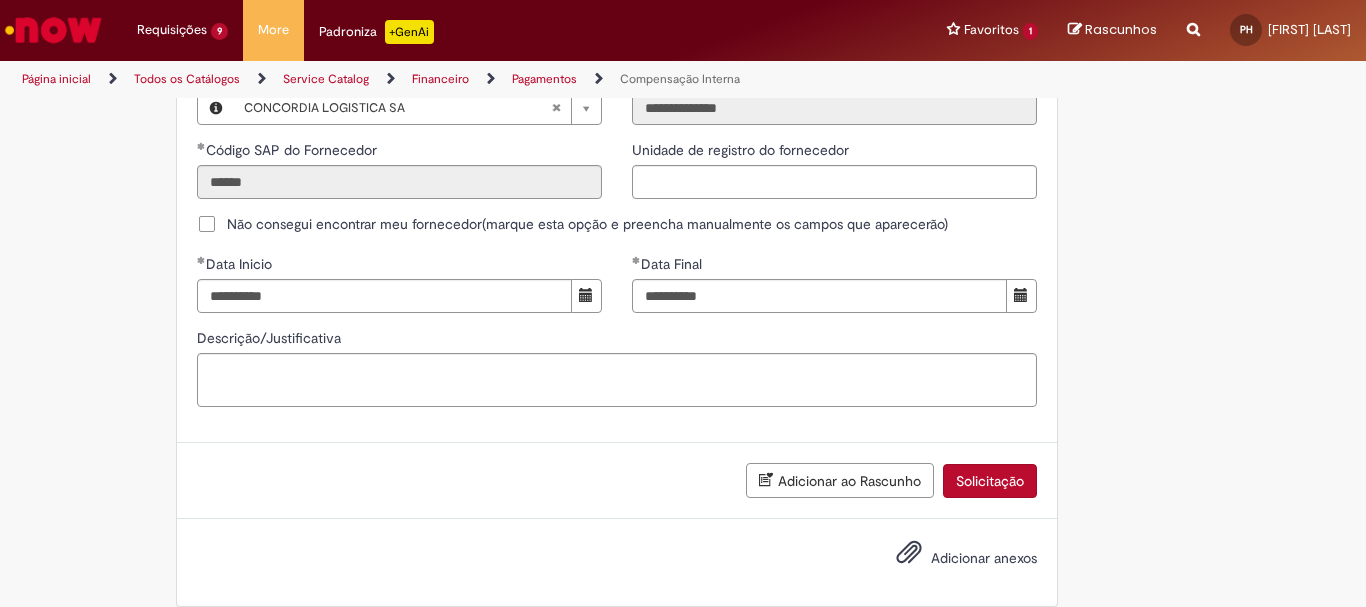 click on "Solicitação" at bounding box center [990, 481] 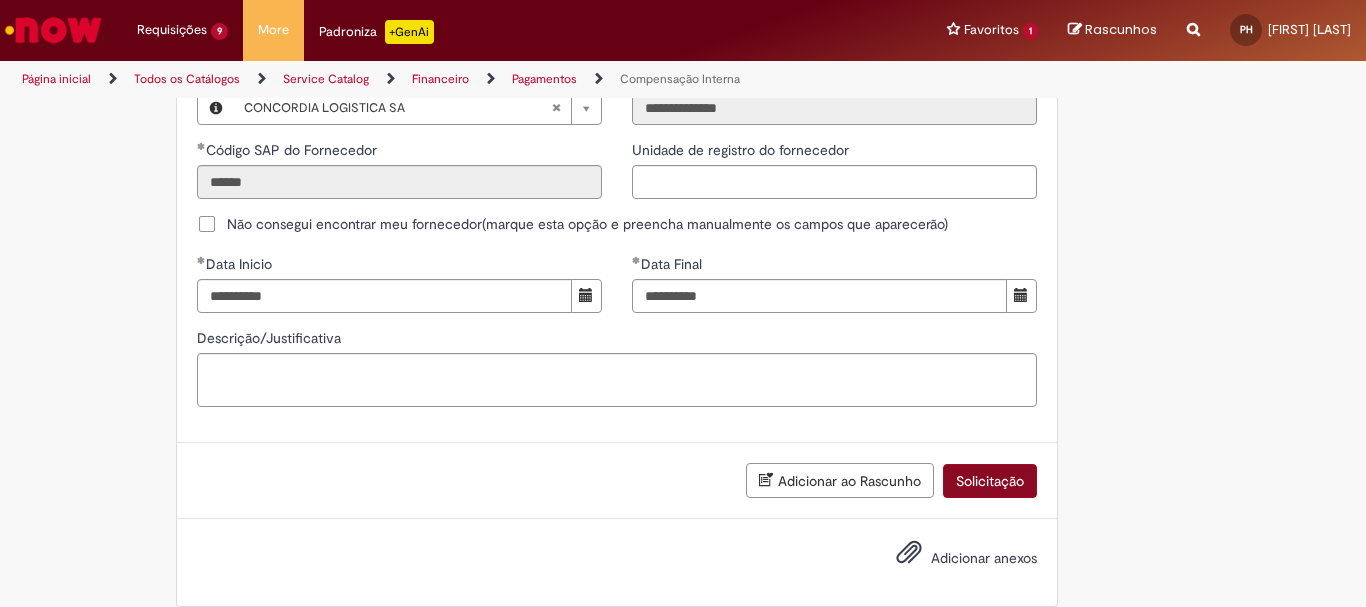 scroll, scrollTop: 1278, scrollLeft: 0, axis: vertical 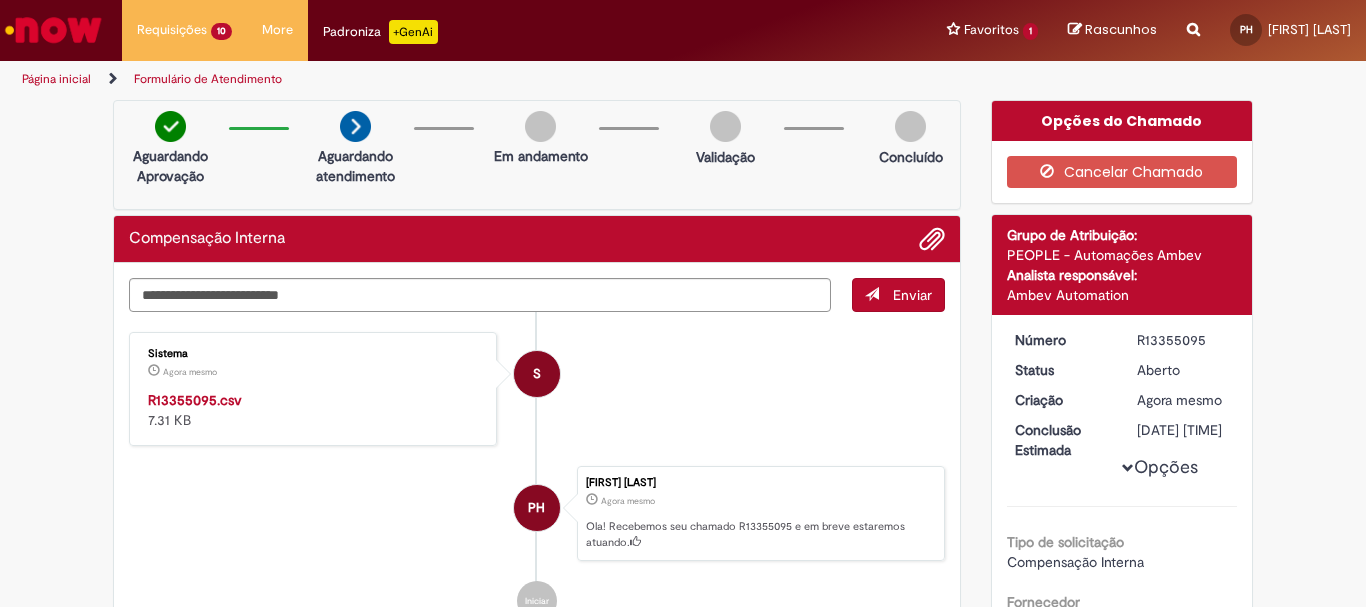 click on "R13355095.csv" at bounding box center [195, 400] 